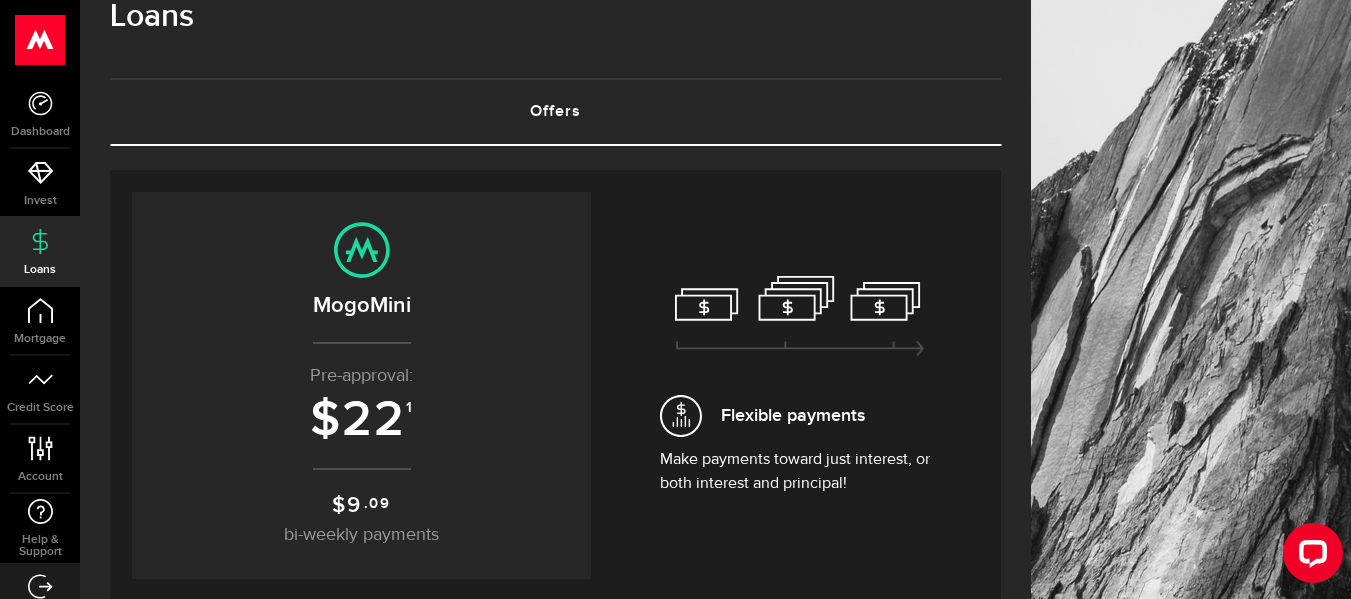 scroll, scrollTop: 45, scrollLeft: 0, axis: vertical 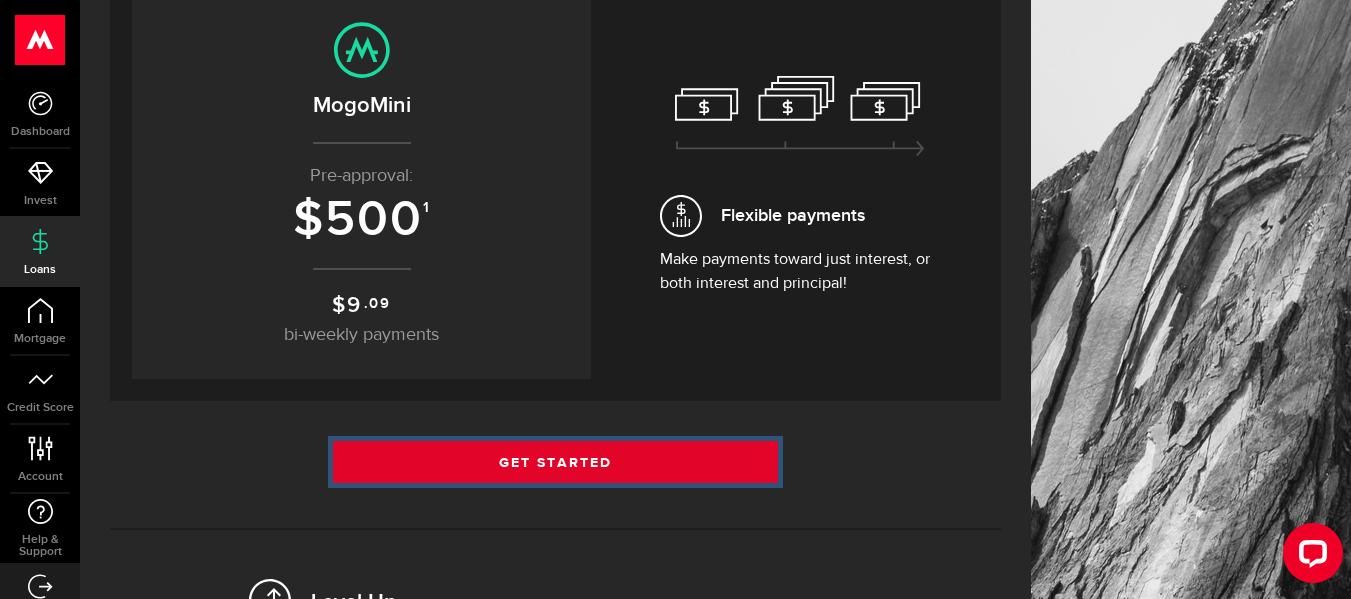 click on "Get Started" at bounding box center (556, 462) 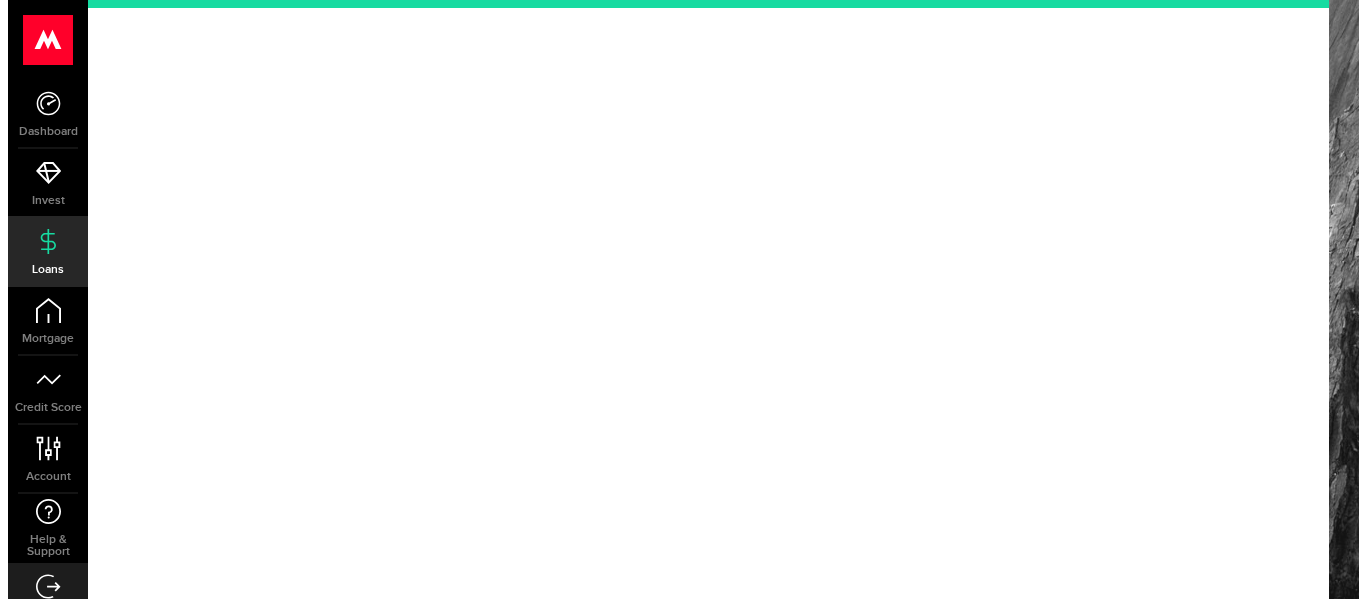 scroll, scrollTop: 0, scrollLeft: 0, axis: both 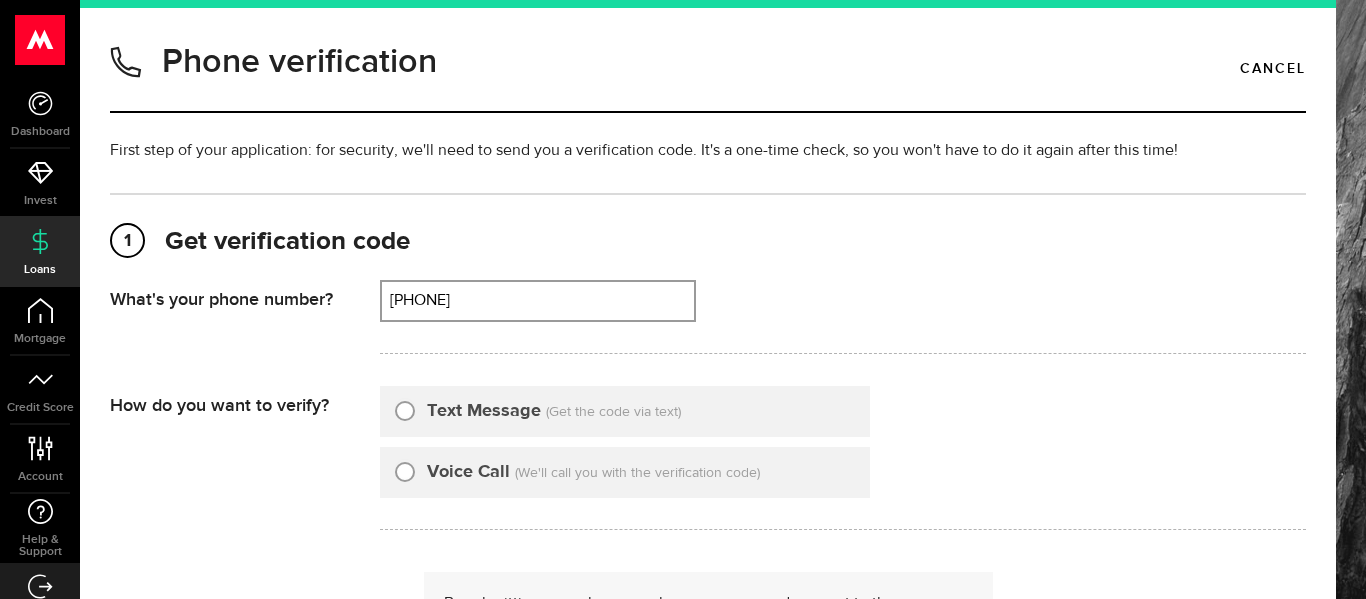 type on "2894604040" 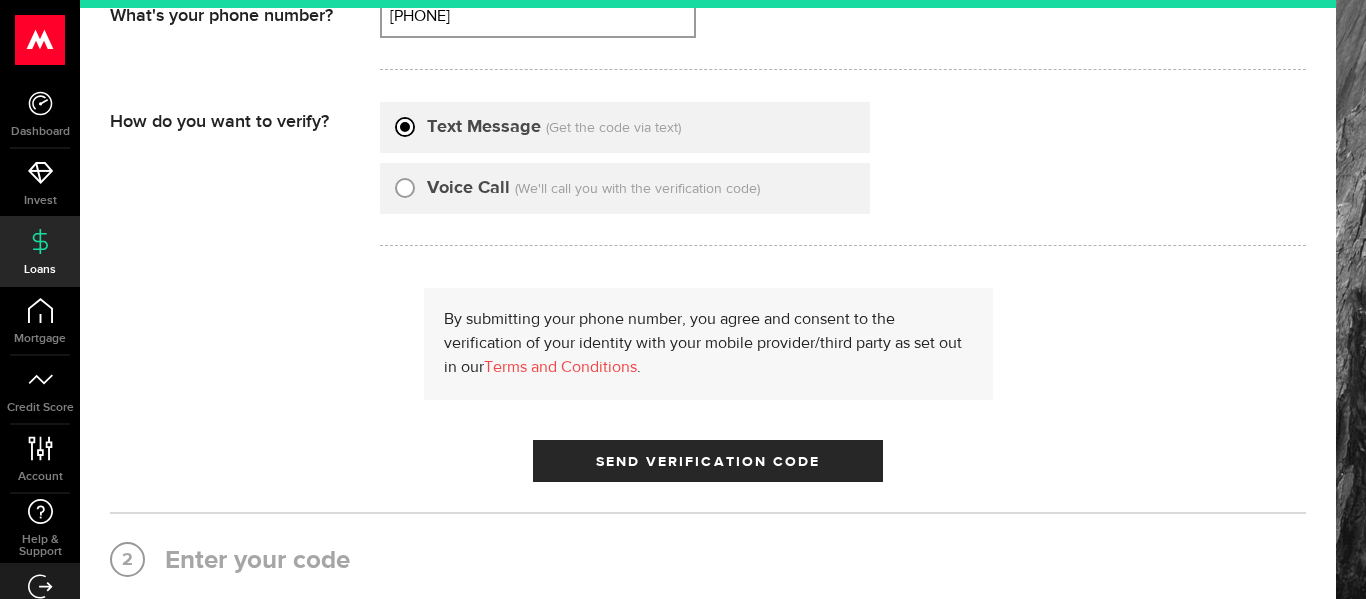 scroll, scrollTop: 285, scrollLeft: 0, axis: vertical 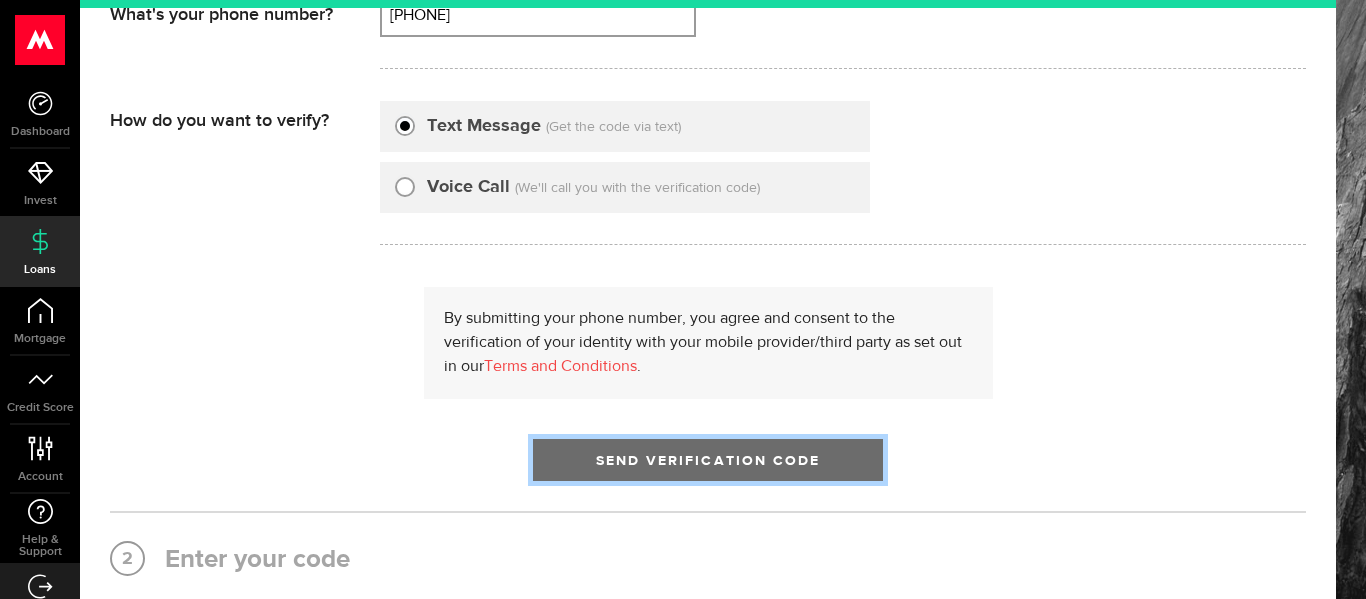 click on "Send Verification Code" at bounding box center [708, 460] 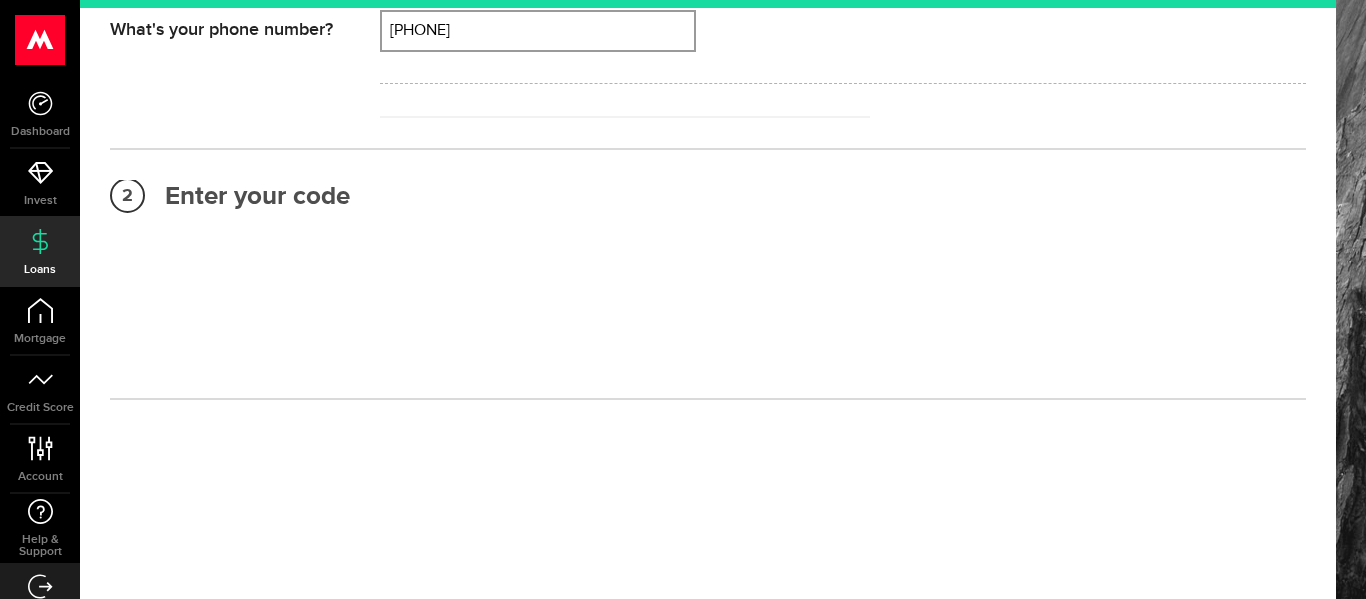 scroll, scrollTop: 226, scrollLeft: 0, axis: vertical 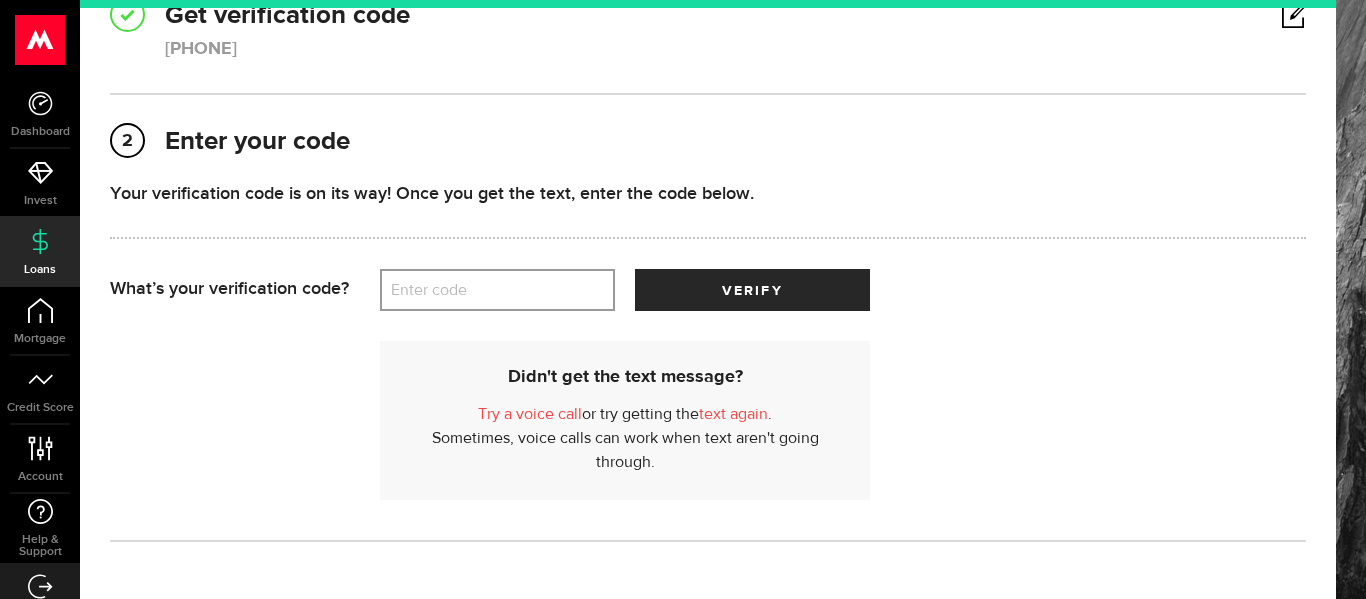 click on "Enter code" at bounding box center [497, 290] 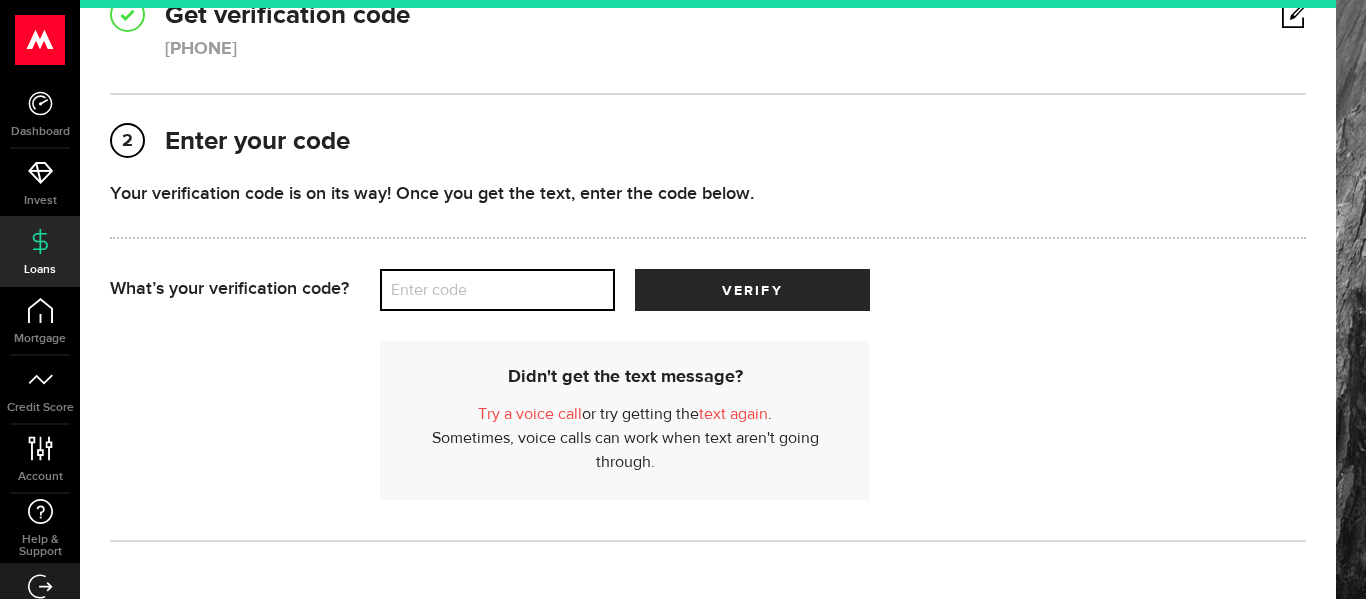 click on "Enter code" at bounding box center [497, 290] 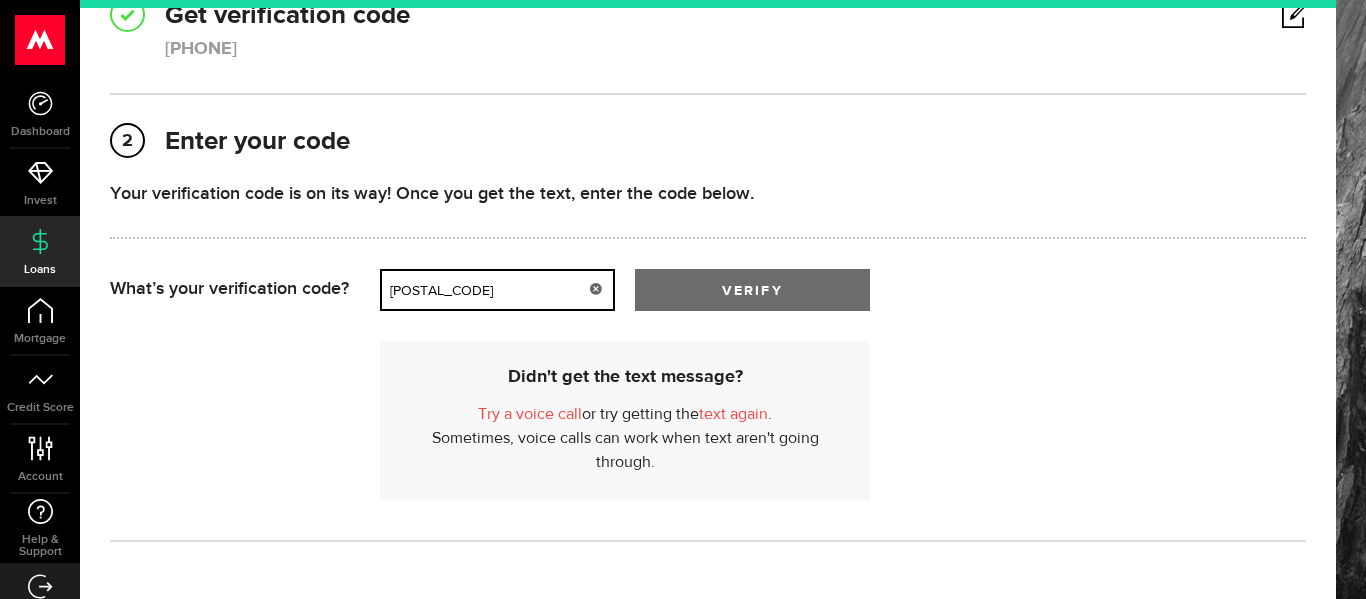 type on "77974" 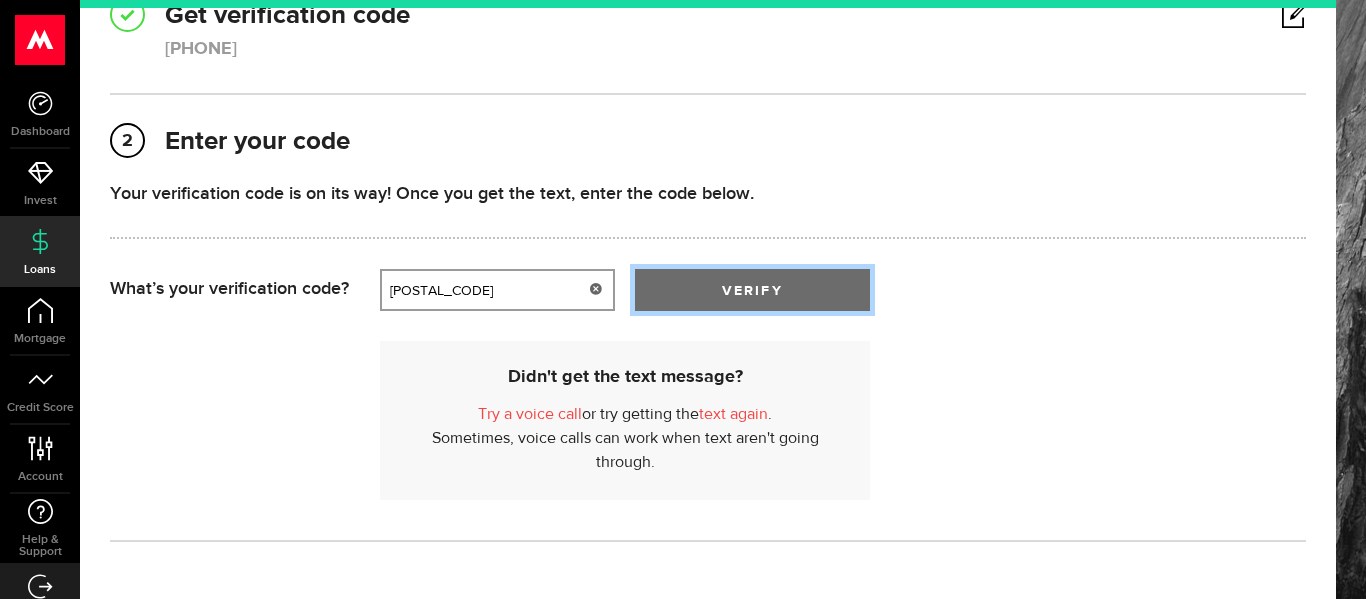 click on "verify" at bounding box center [752, 290] 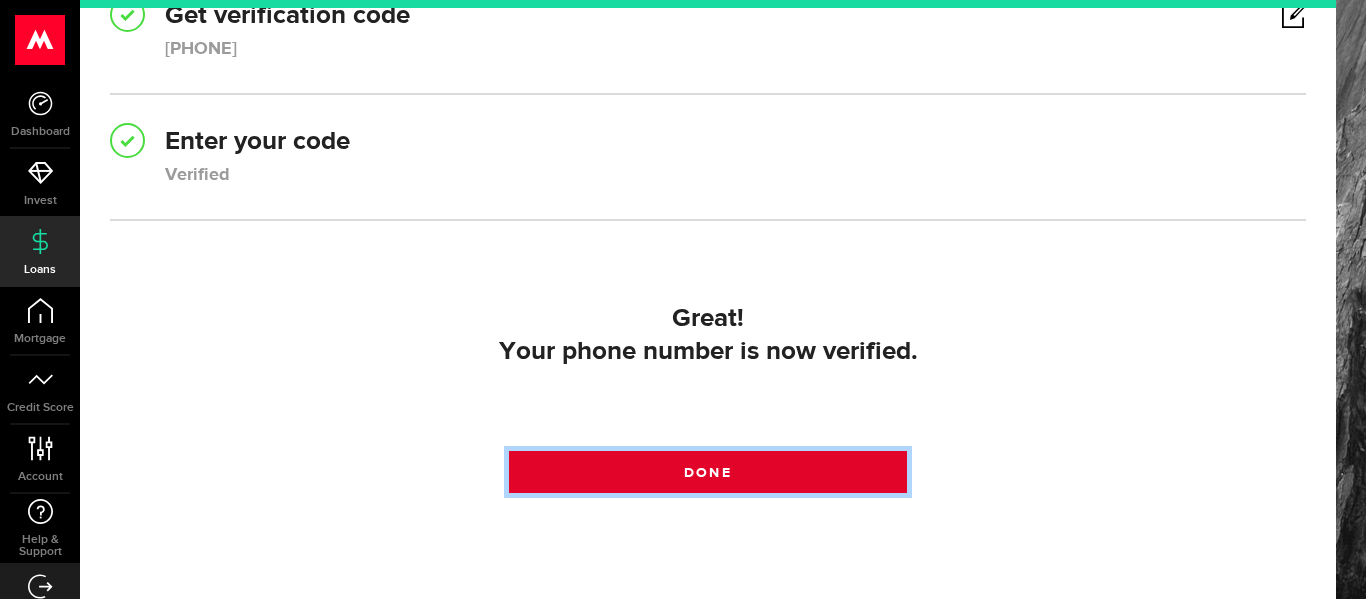 click on "Done" at bounding box center (708, 472) 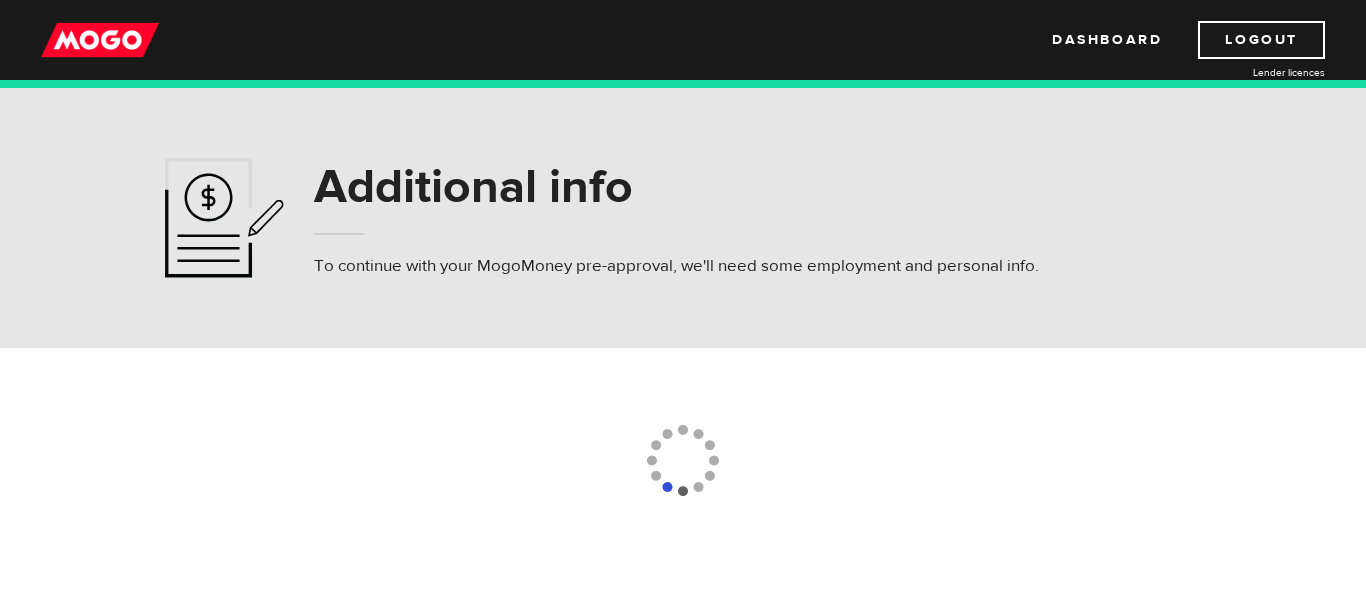 scroll, scrollTop: 0, scrollLeft: 0, axis: both 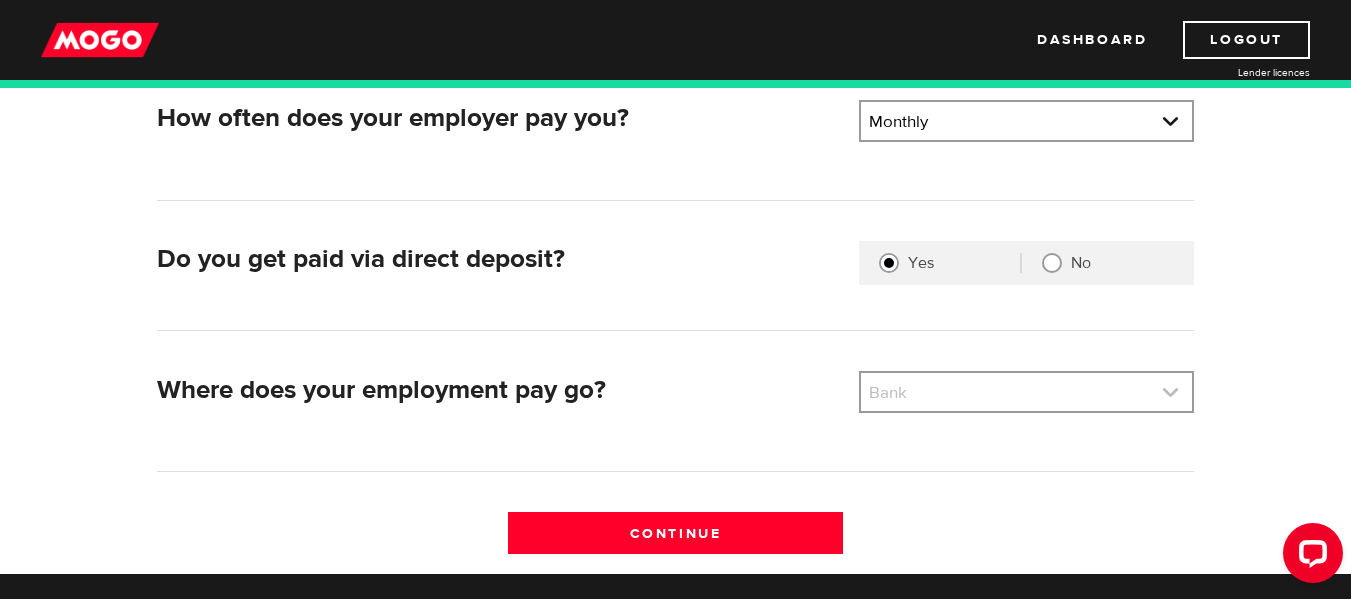 click at bounding box center (1026, 392) 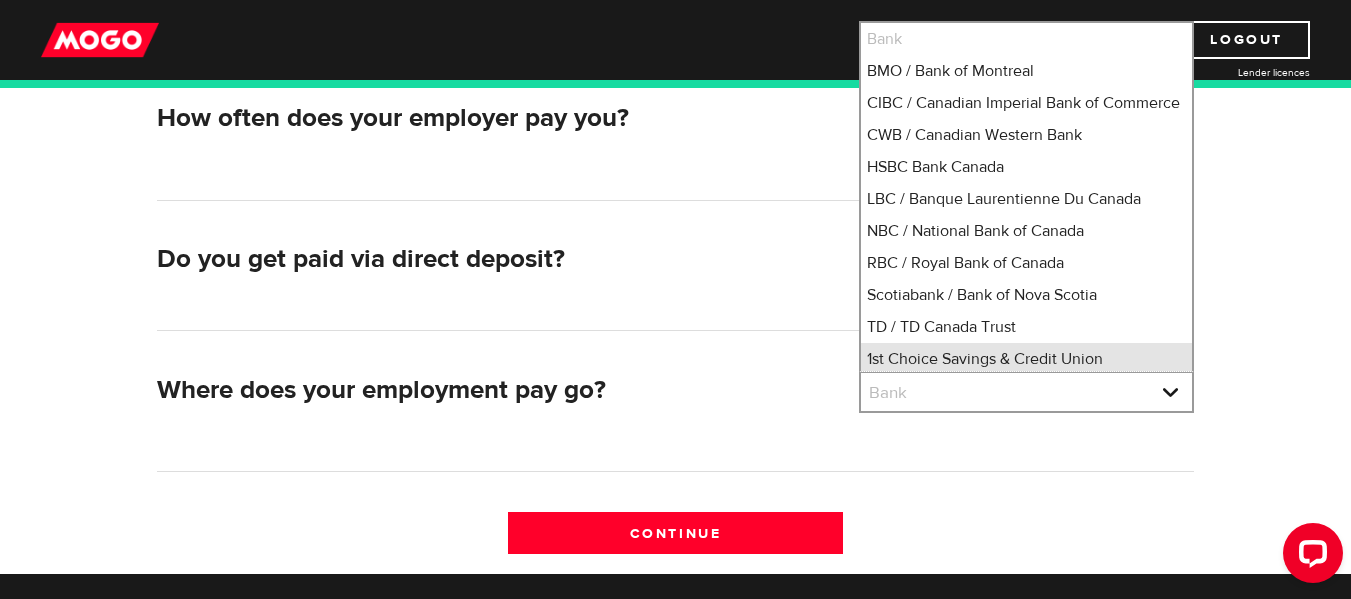 scroll, scrollTop: 28, scrollLeft: 0, axis: vertical 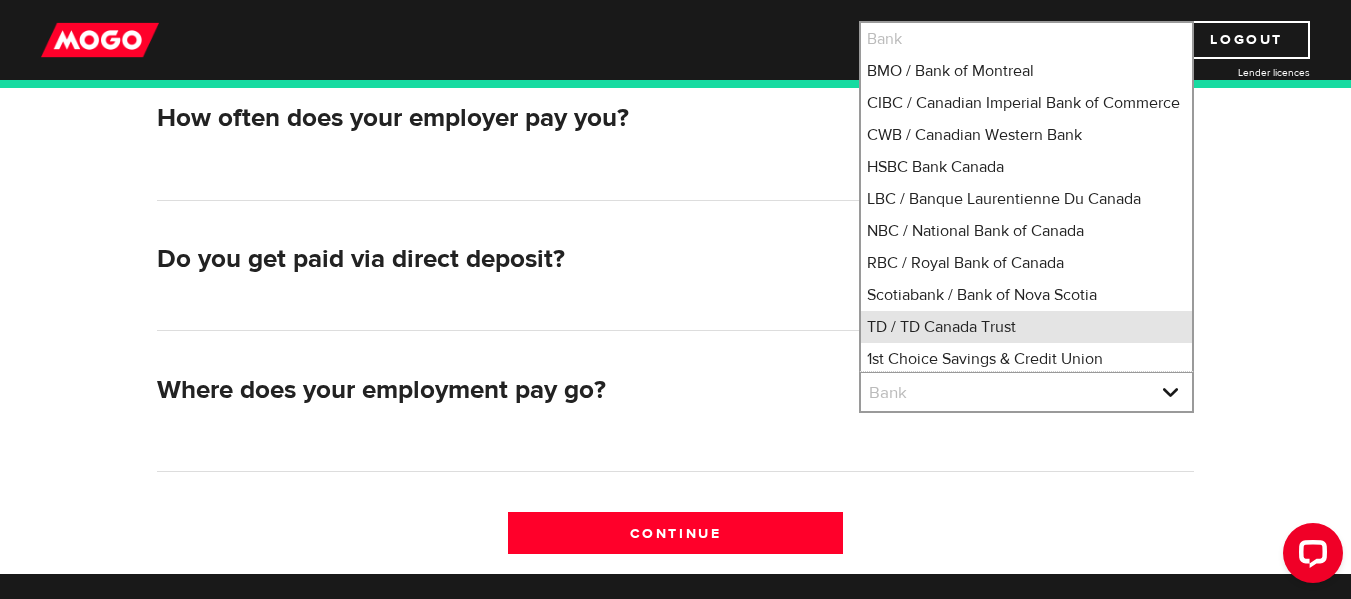 click on "TD / TD Canada Trust" at bounding box center [1026, 327] 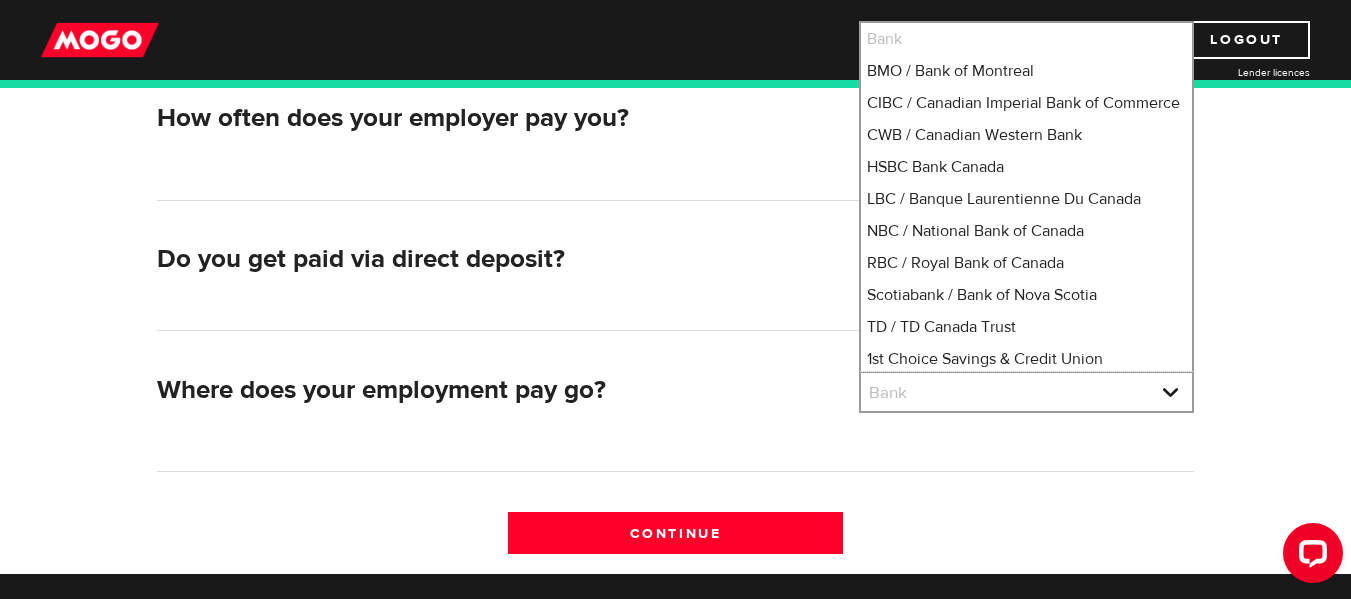 select on "9" 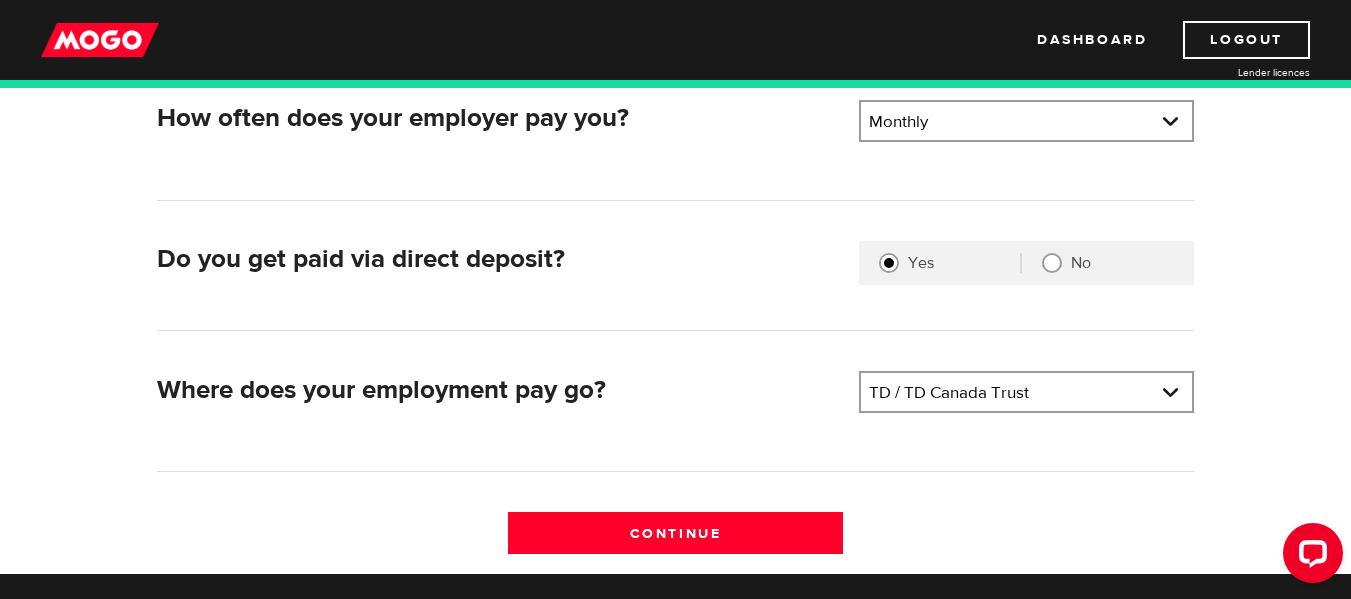 click on "No" at bounding box center (1098, 263) 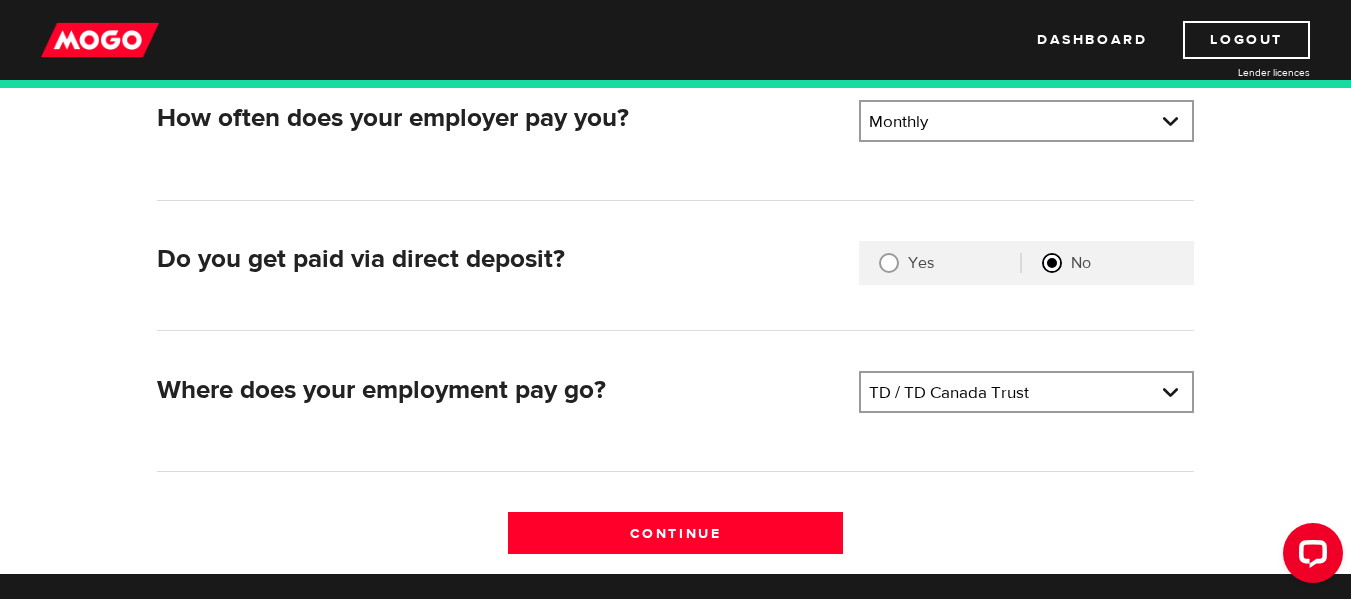 click on "Yes No" at bounding box center (1026, 263) 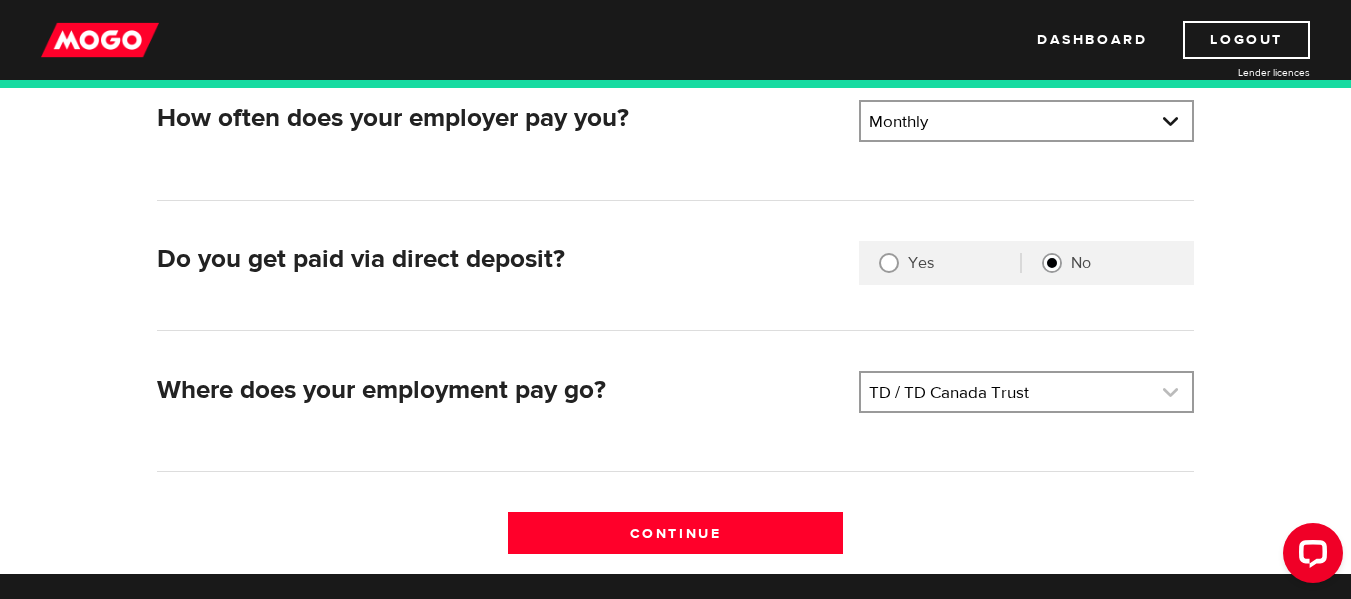 click at bounding box center [1026, 392] 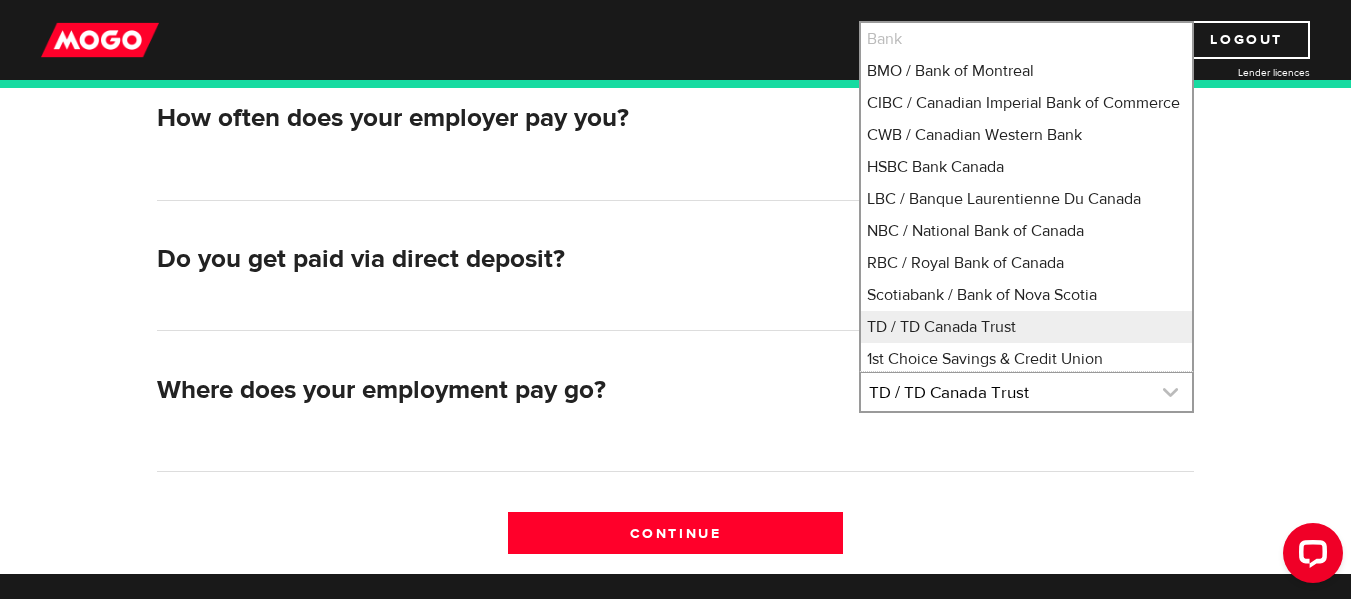 click at bounding box center (1026, 392) 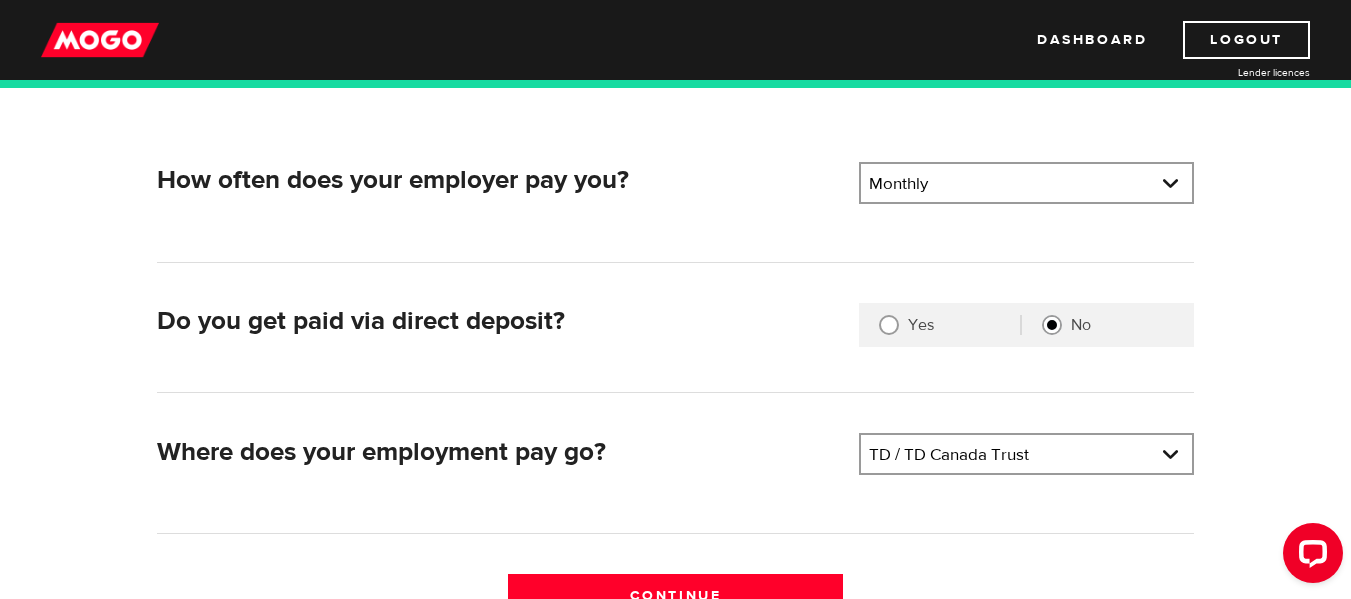 scroll, scrollTop: 269, scrollLeft: 0, axis: vertical 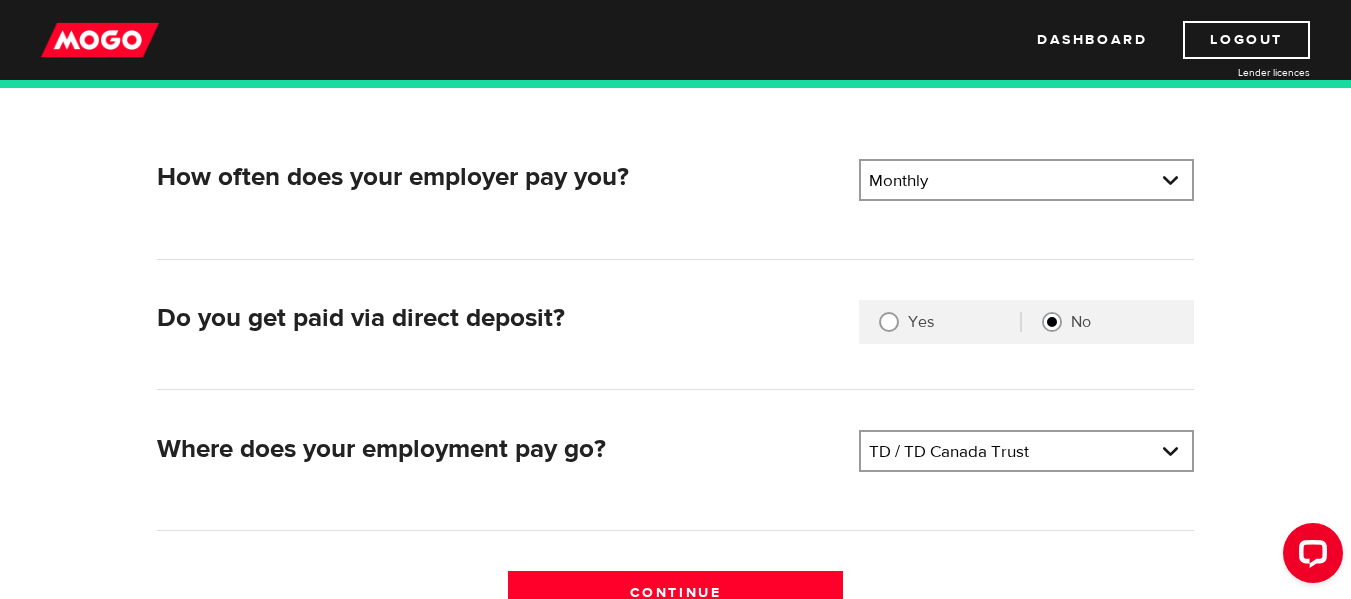 click on "Yes" at bounding box center (889, 322) 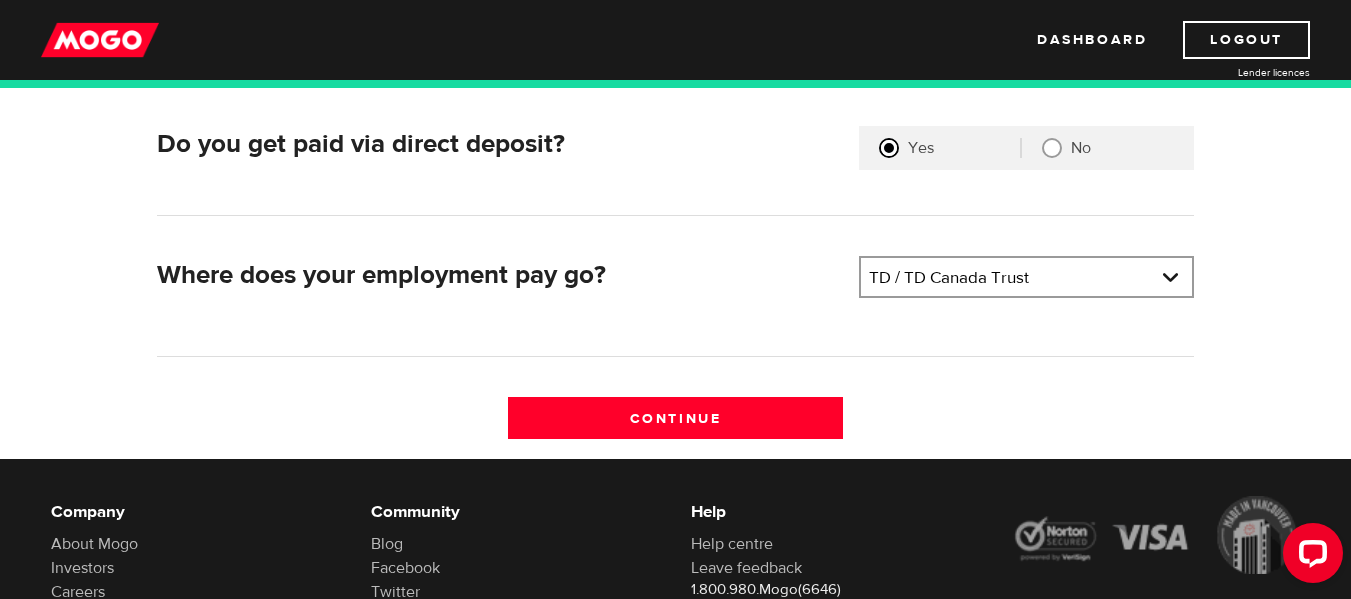 scroll, scrollTop: 445, scrollLeft: 0, axis: vertical 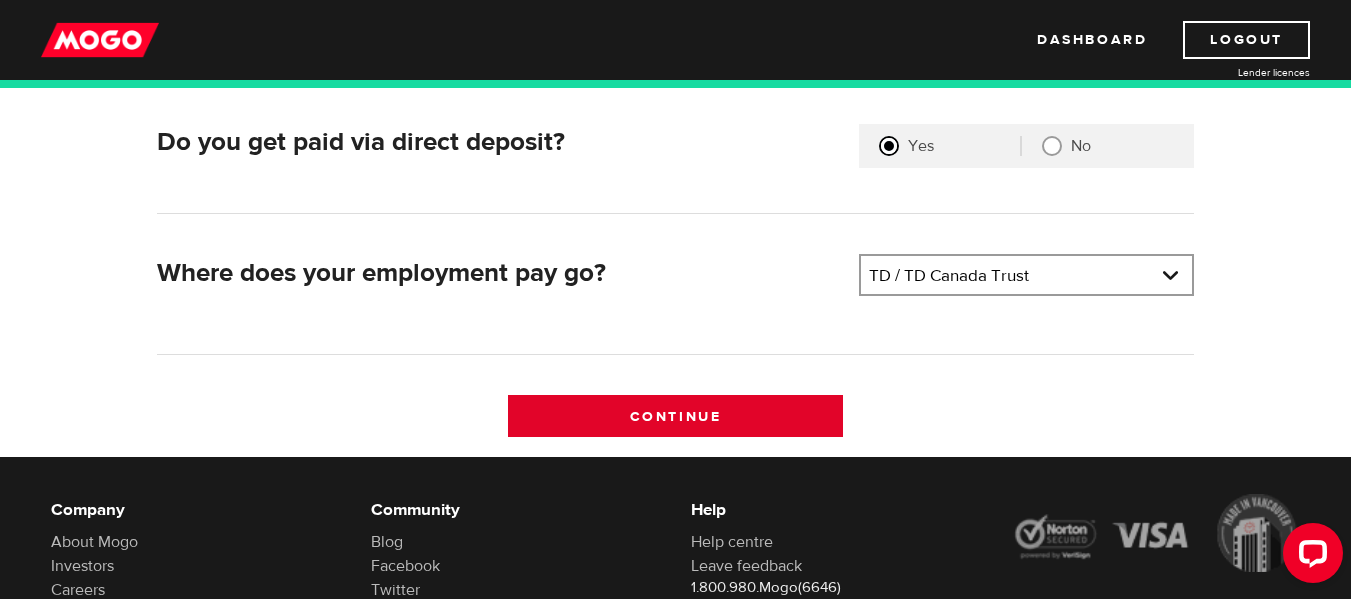 click on "Continue" at bounding box center (675, 416) 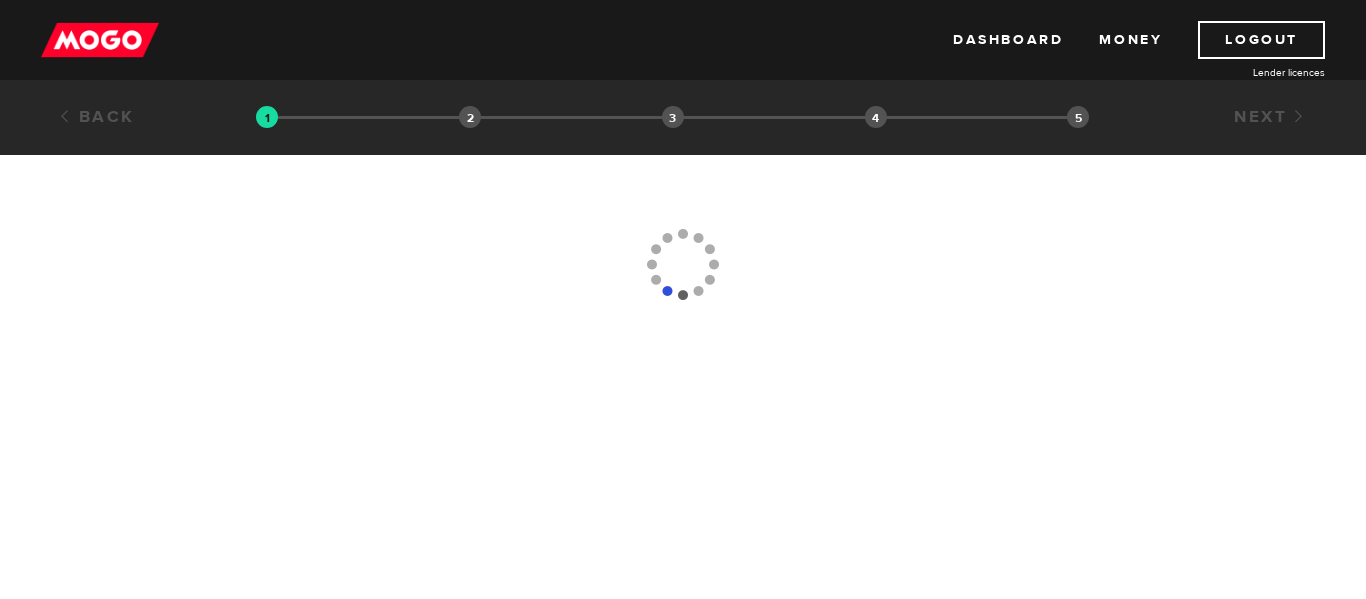 scroll, scrollTop: 0, scrollLeft: 0, axis: both 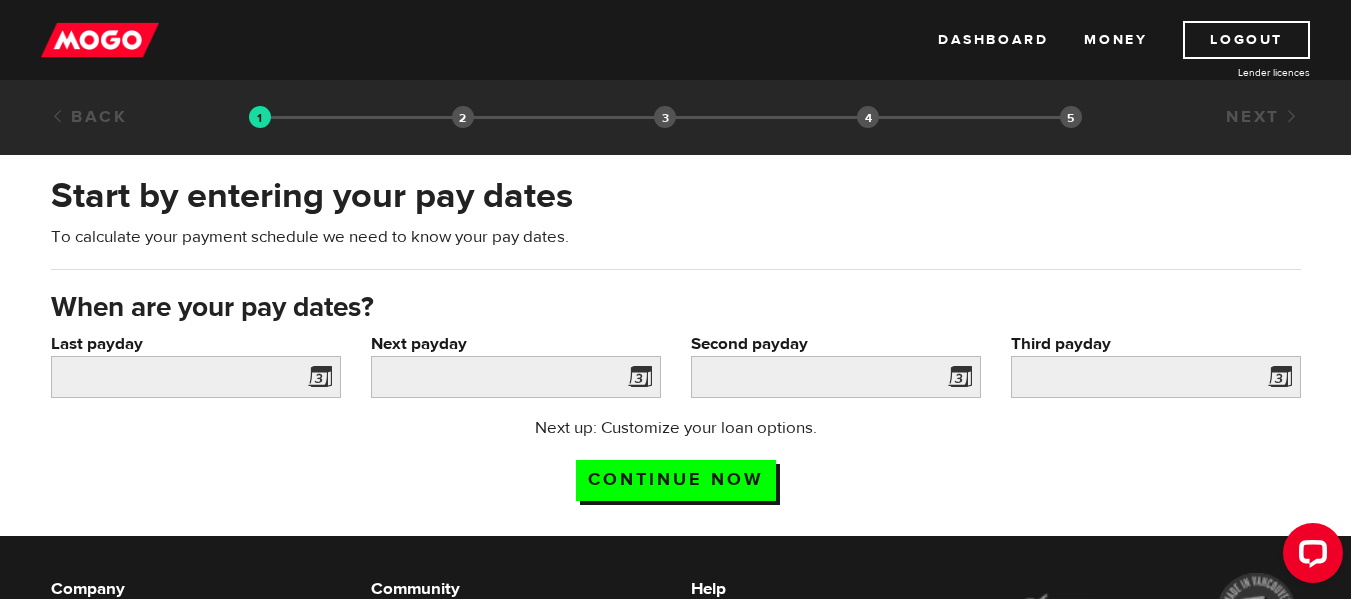 click at bounding box center [316, 380] 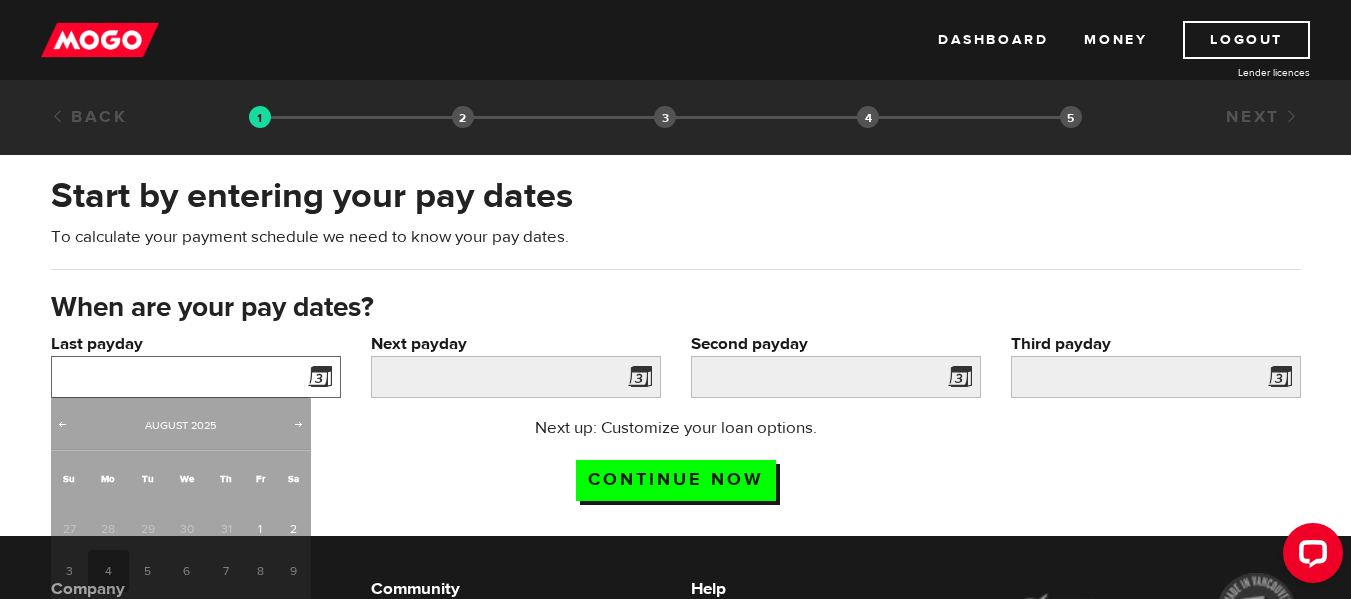 click on "Last payday" at bounding box center (196, 377) 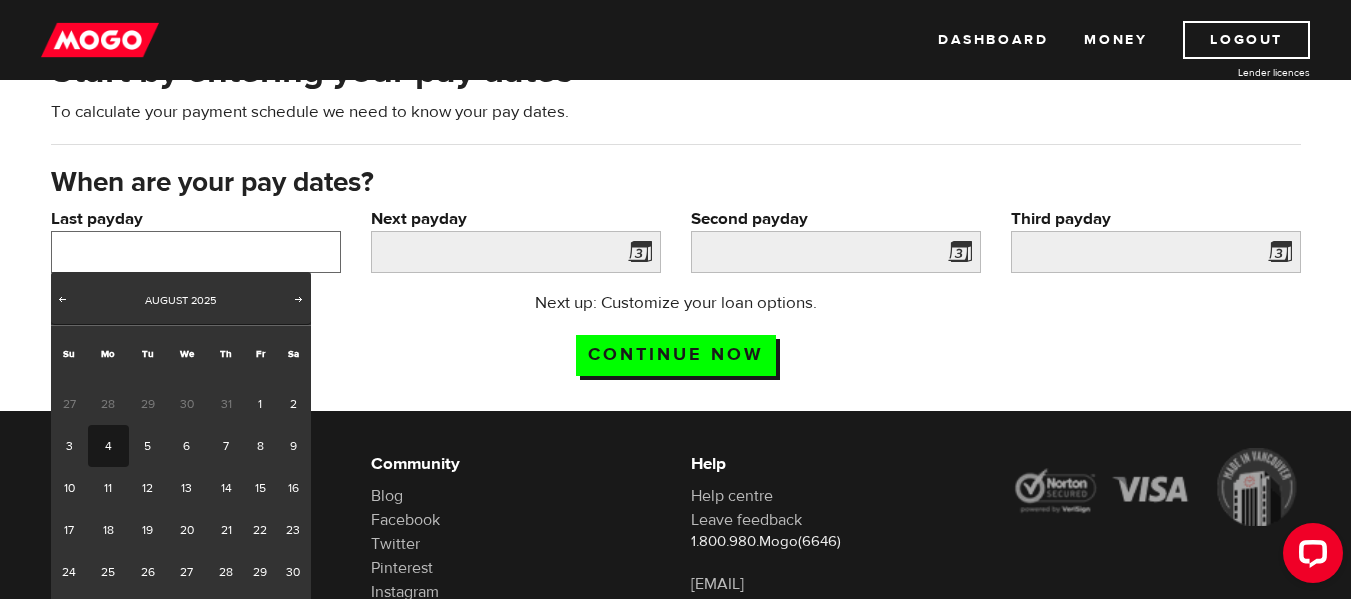 scroll, scrollTop: 128, scrollLeft: 0, axis: vertical 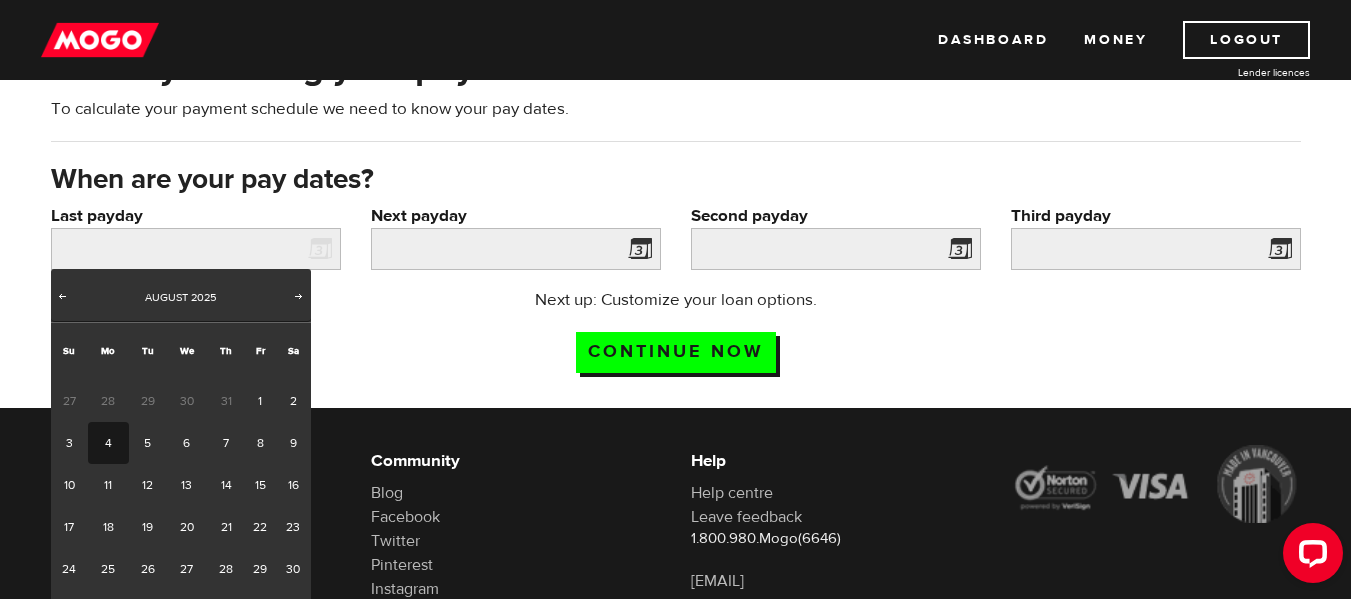 click on "Su" at bounding box center (69, 350) 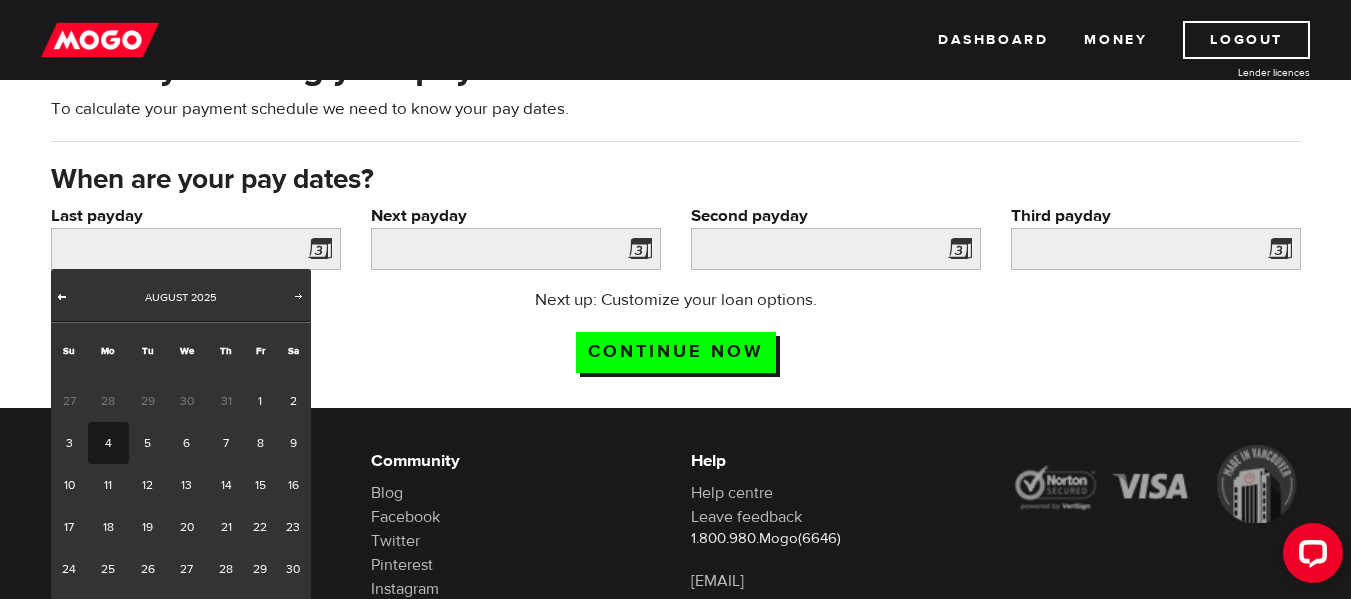 click on "Su" at bounding box center [69, 350] 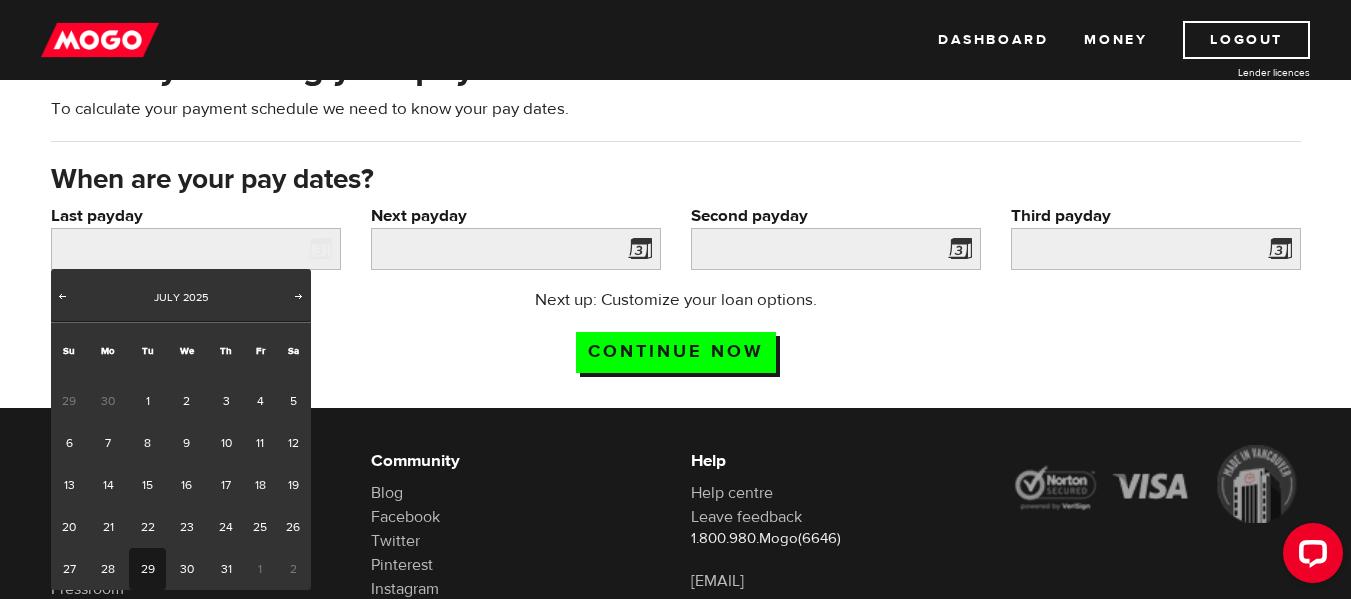 click on "29" at bounding box center [147, 569] 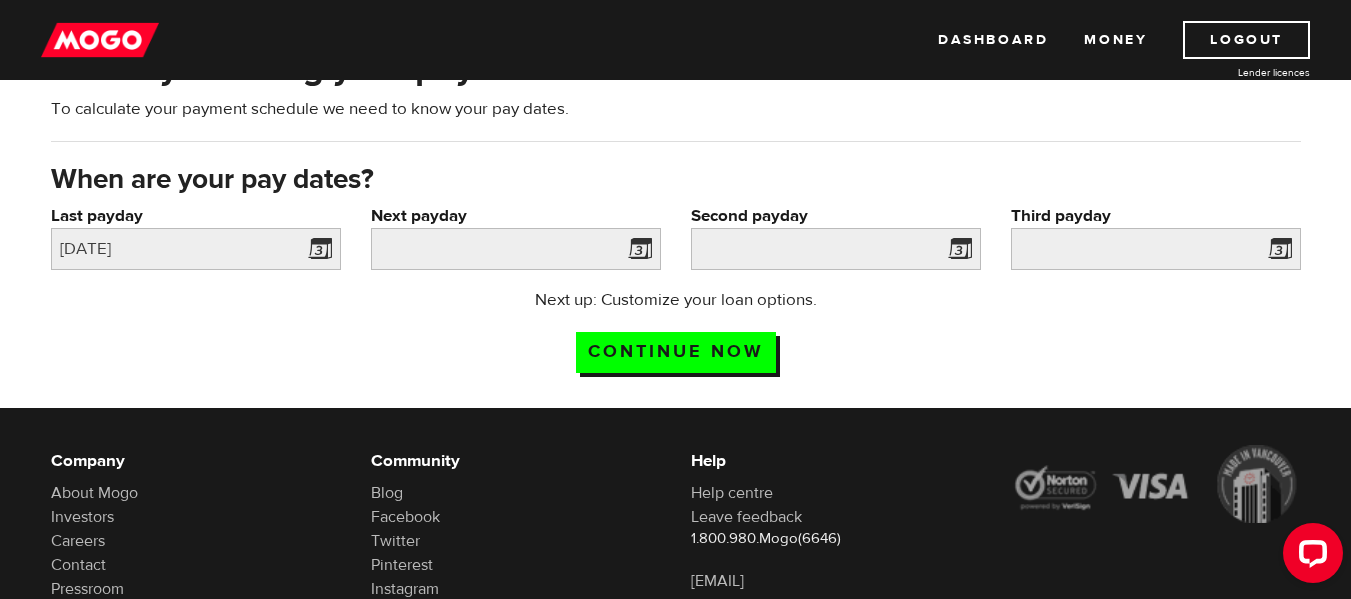 click at bounding box center (636, 252) 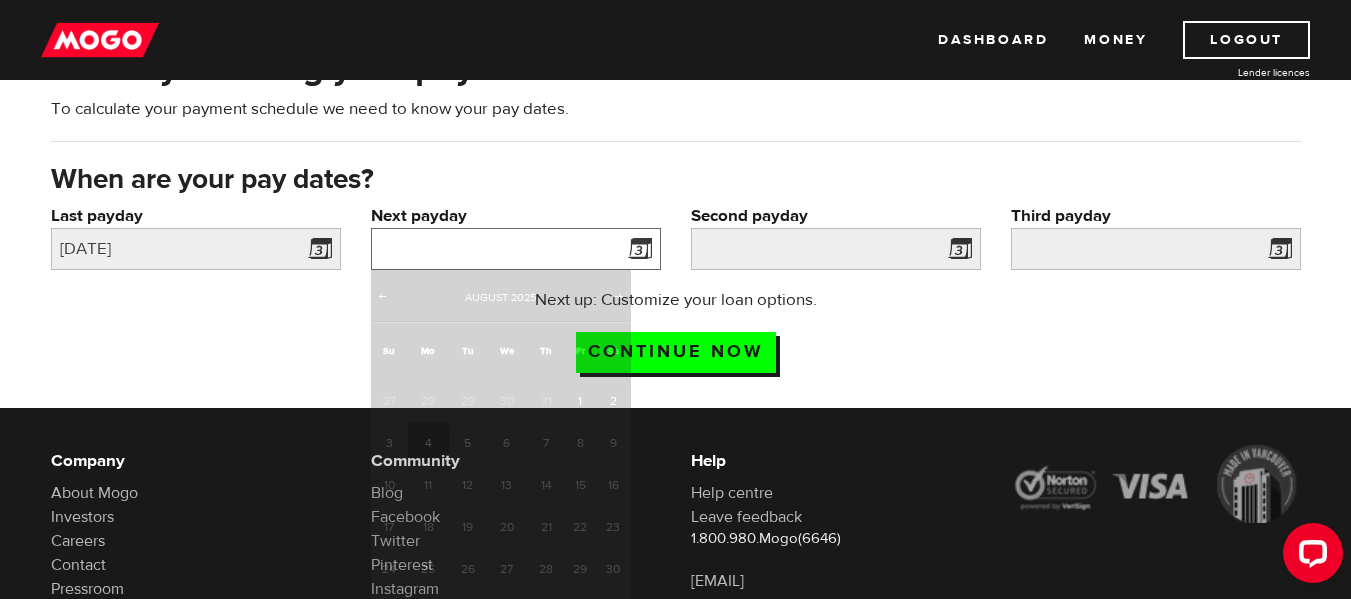 click on "Next payday" at bounding box center (516, 249) 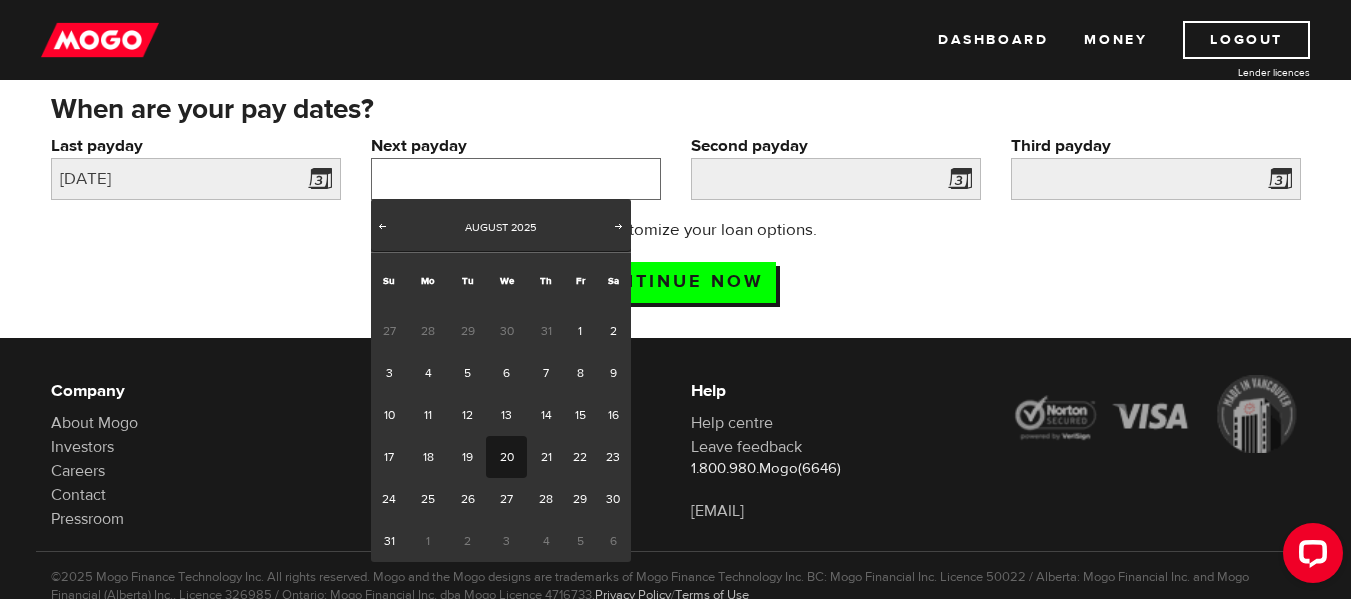scroll, scrollTop: 199, scrollLeft: 0, axis: vertical 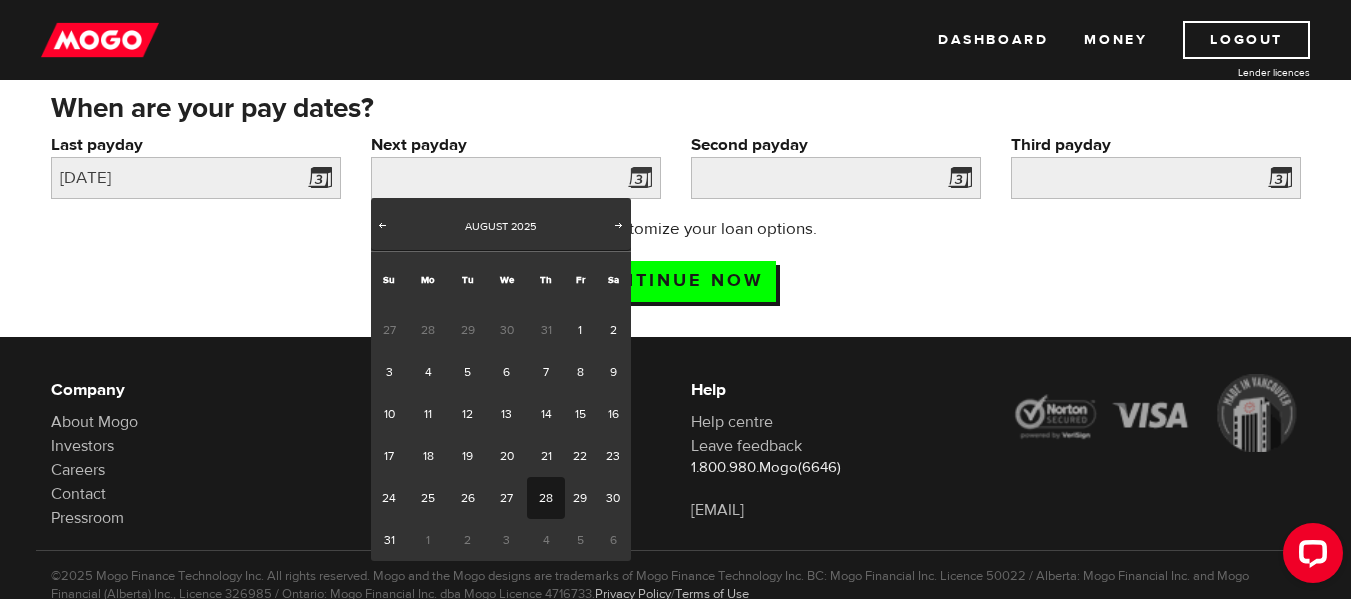 click on "28" at bounding box center (545, 498) 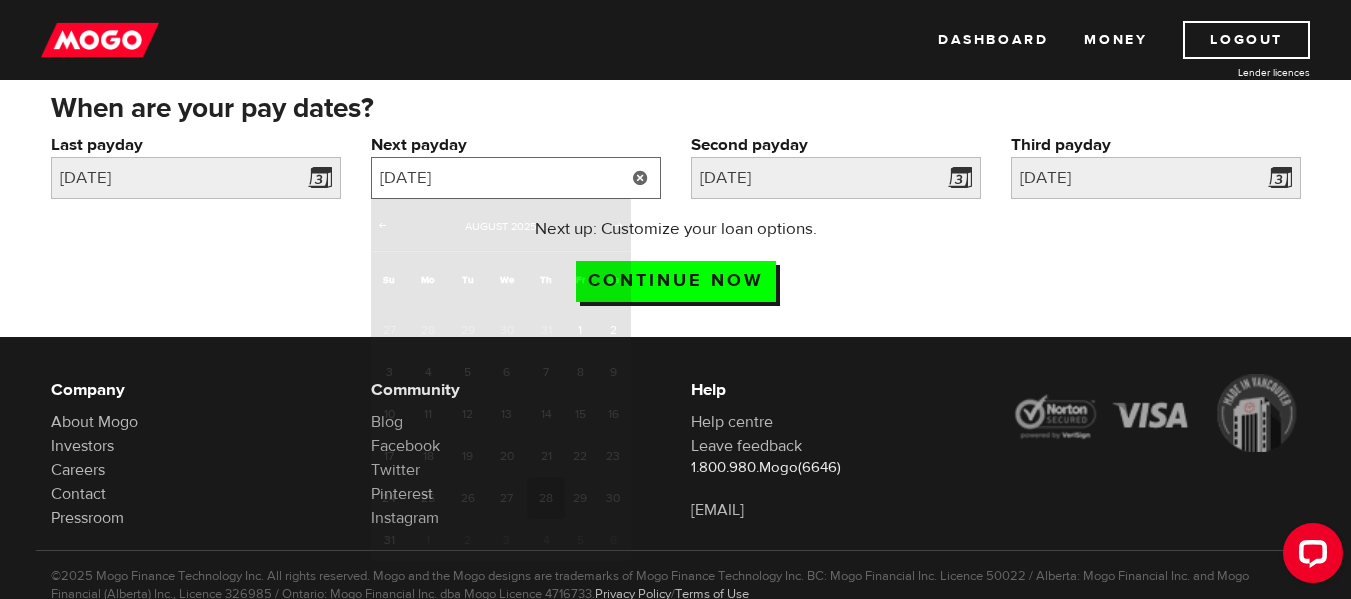 click on "2025/08/28" at bounding box center (516, 178) 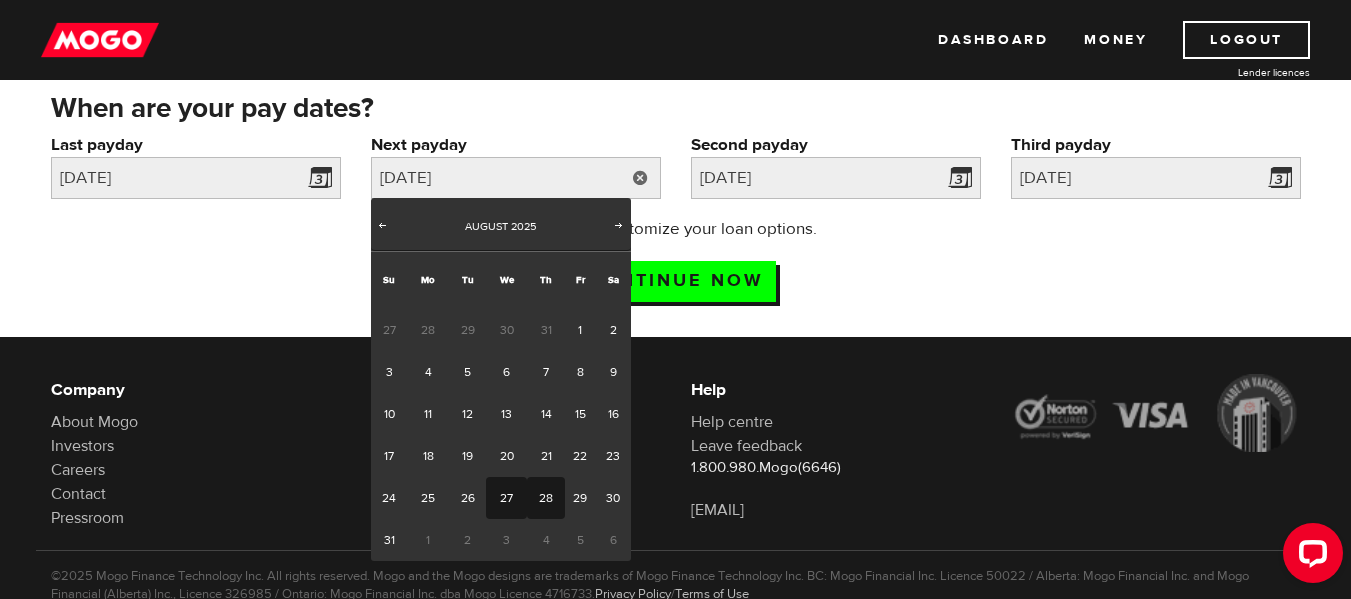 click on "27" at bounding box center [506, 498] 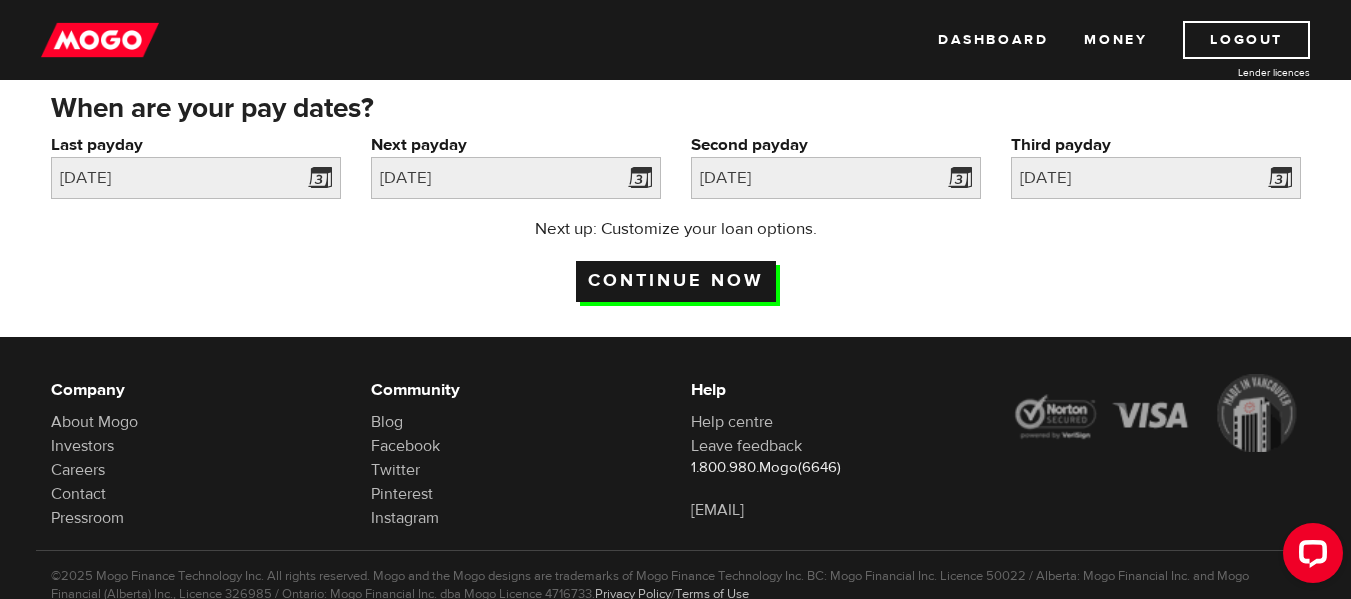 click on "Continue now" at bounding box center [676, 281] 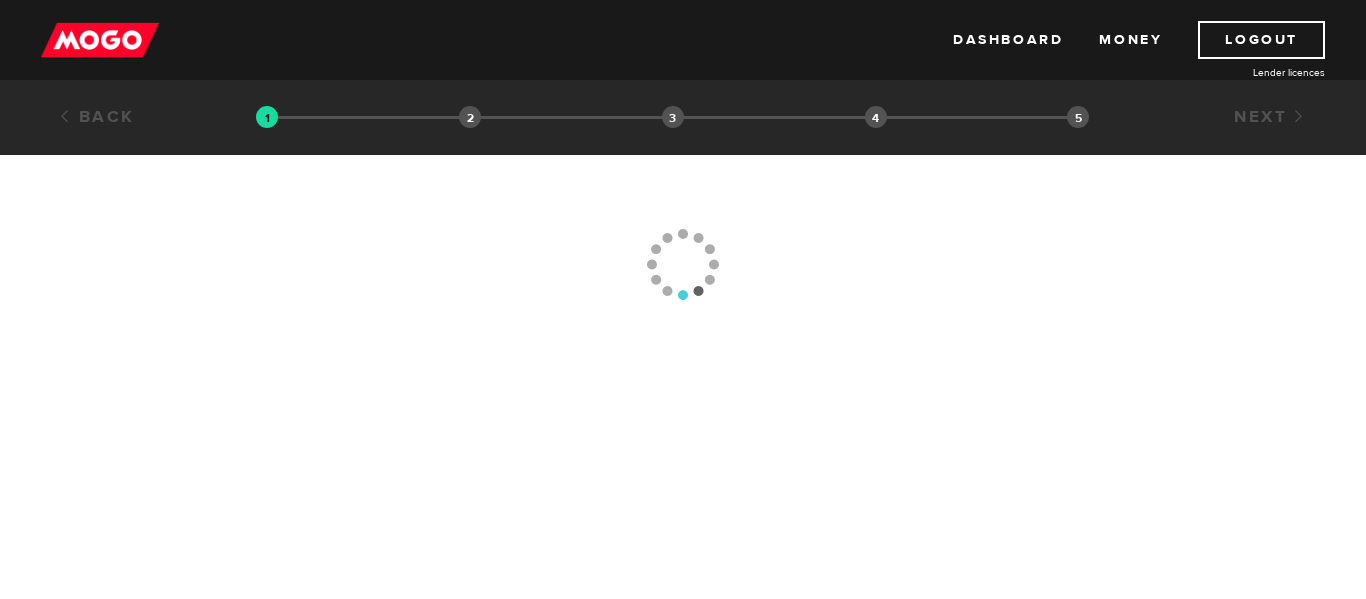 scroll, scrollTop: 0, scrollLeft: 0, axis: both 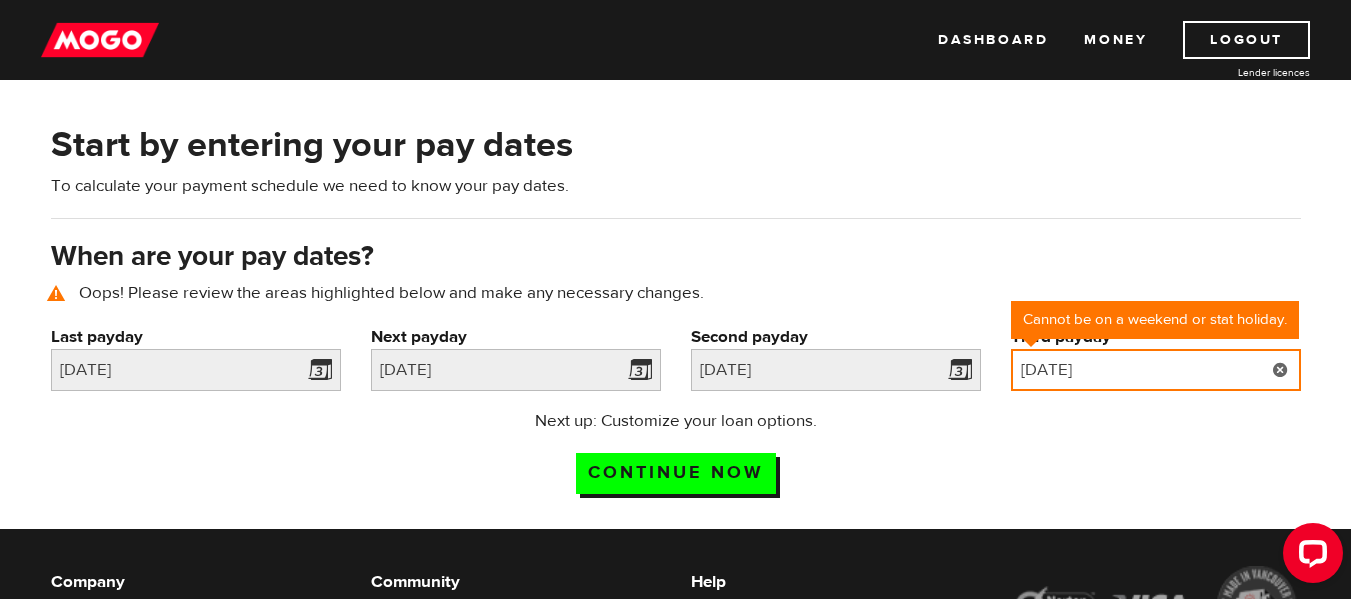 click on "[DATE]" at bounding box center (1156, 370) 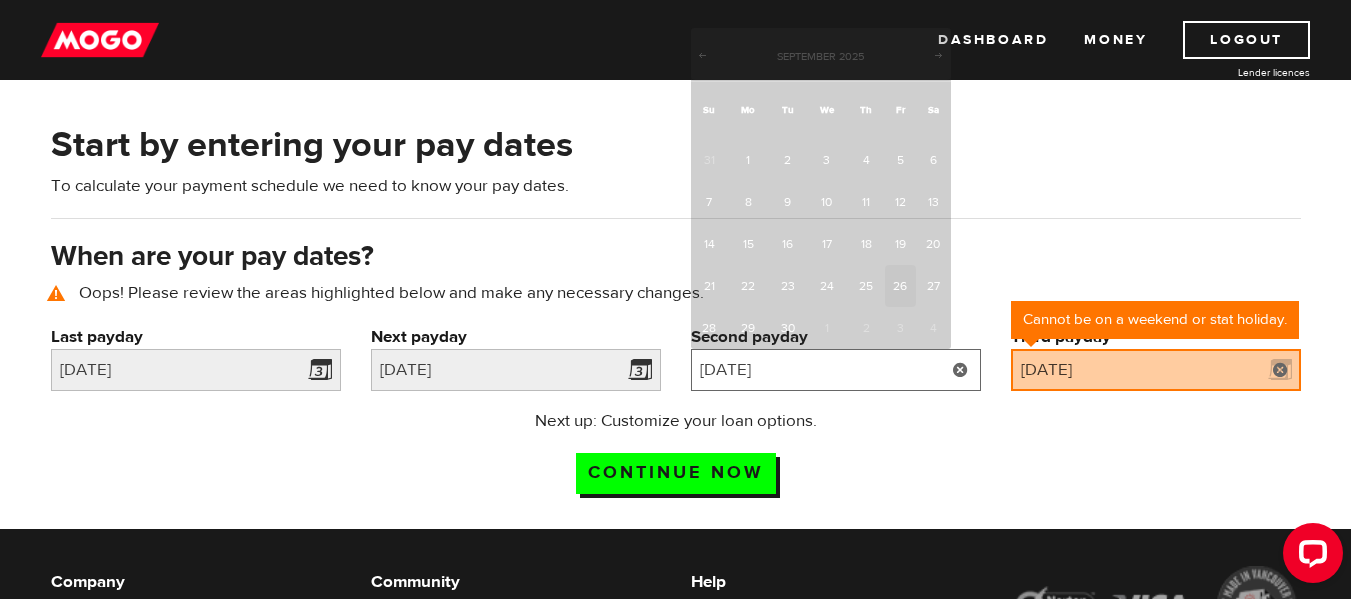 click on "2025/09/26" at bounding box center [836, 370] 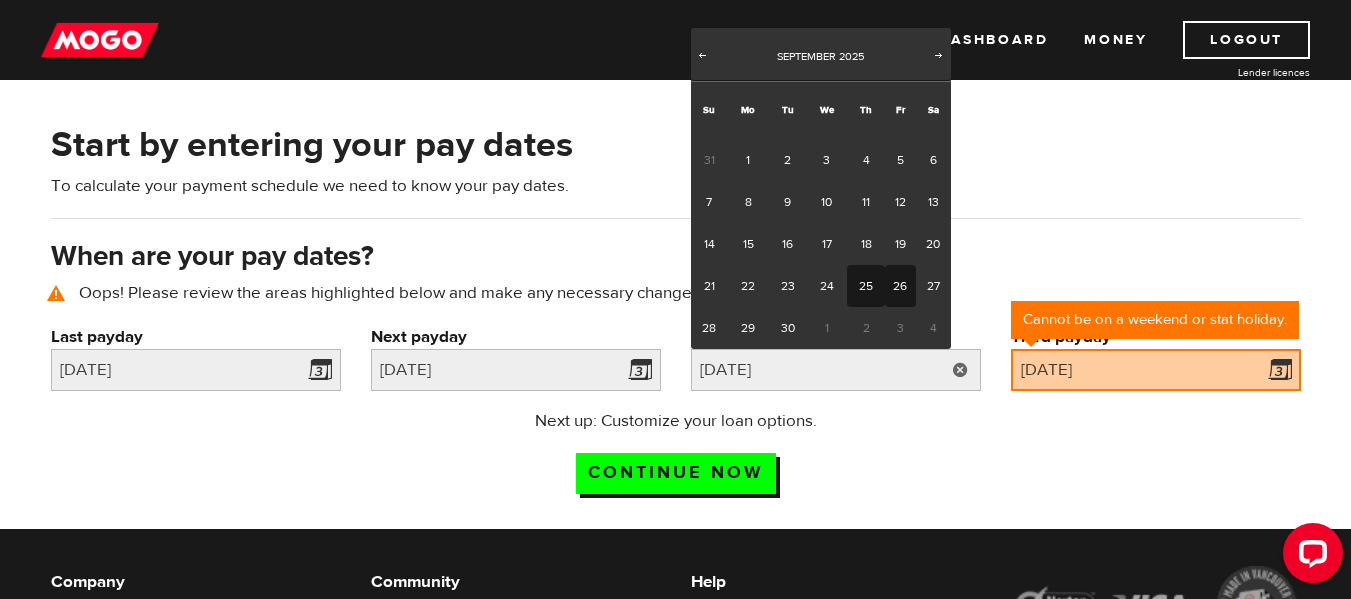click on "25" at bounding box center [865, 286] 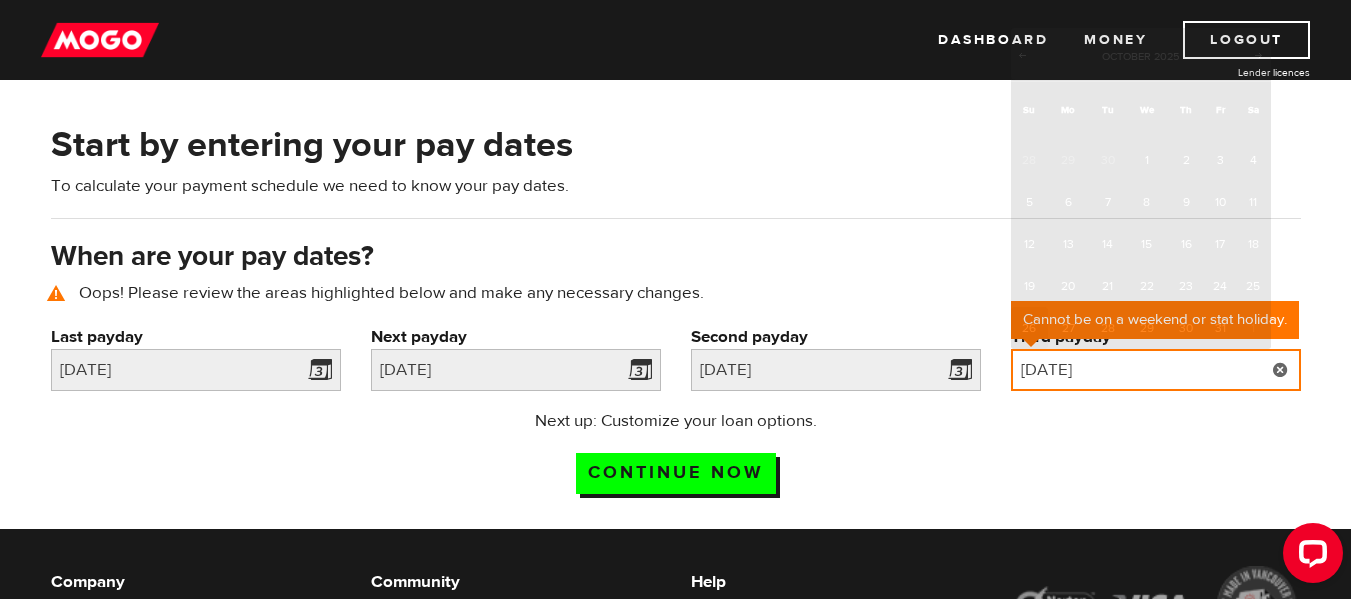 click on "[DATE]" at bounding box center [1156, 370] 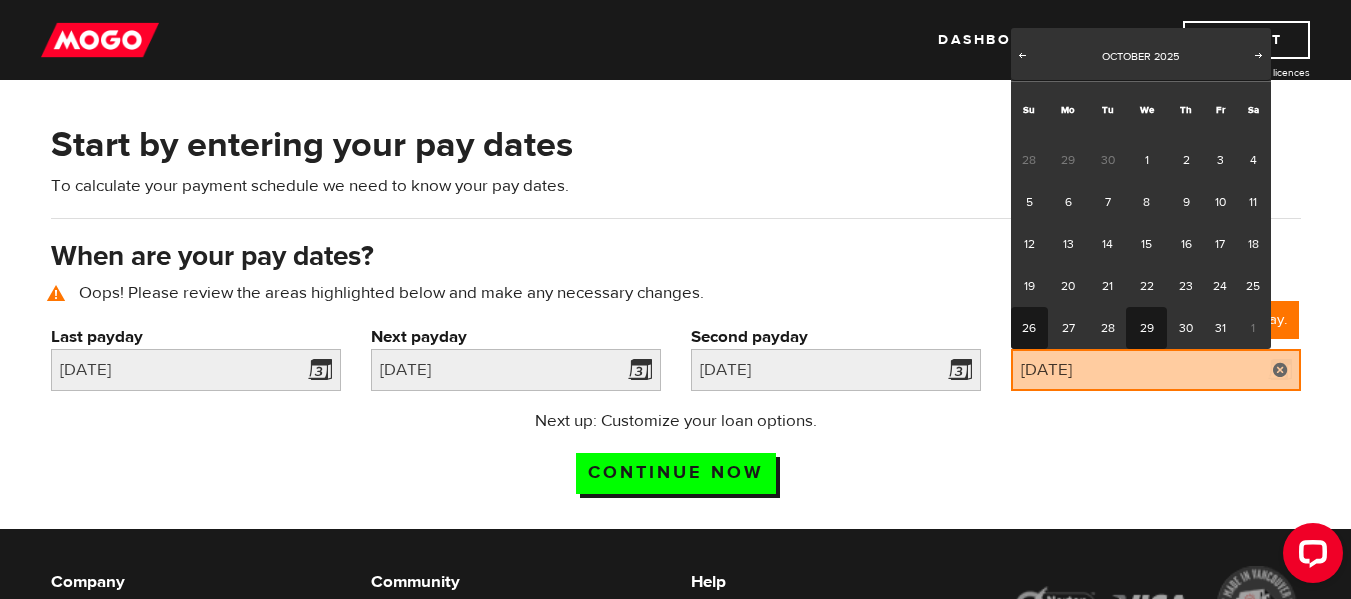 click on "29" at bounding box center (1146, 328) 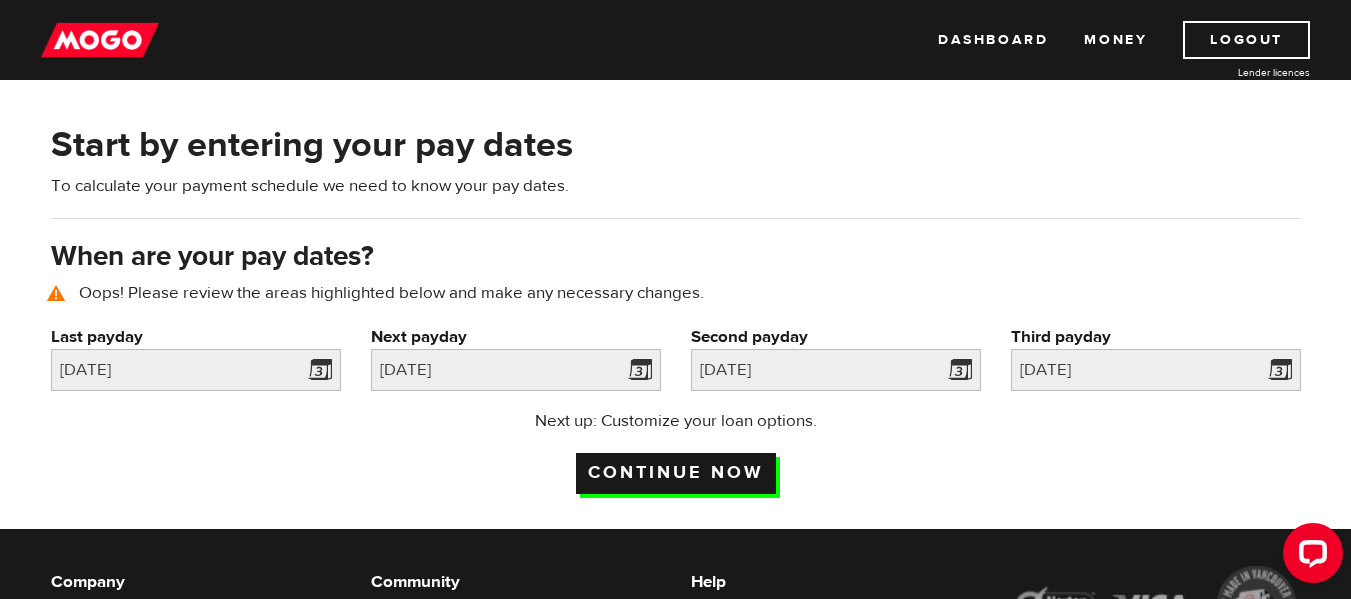 click on "Continue now" at bounding box center [676, 473] 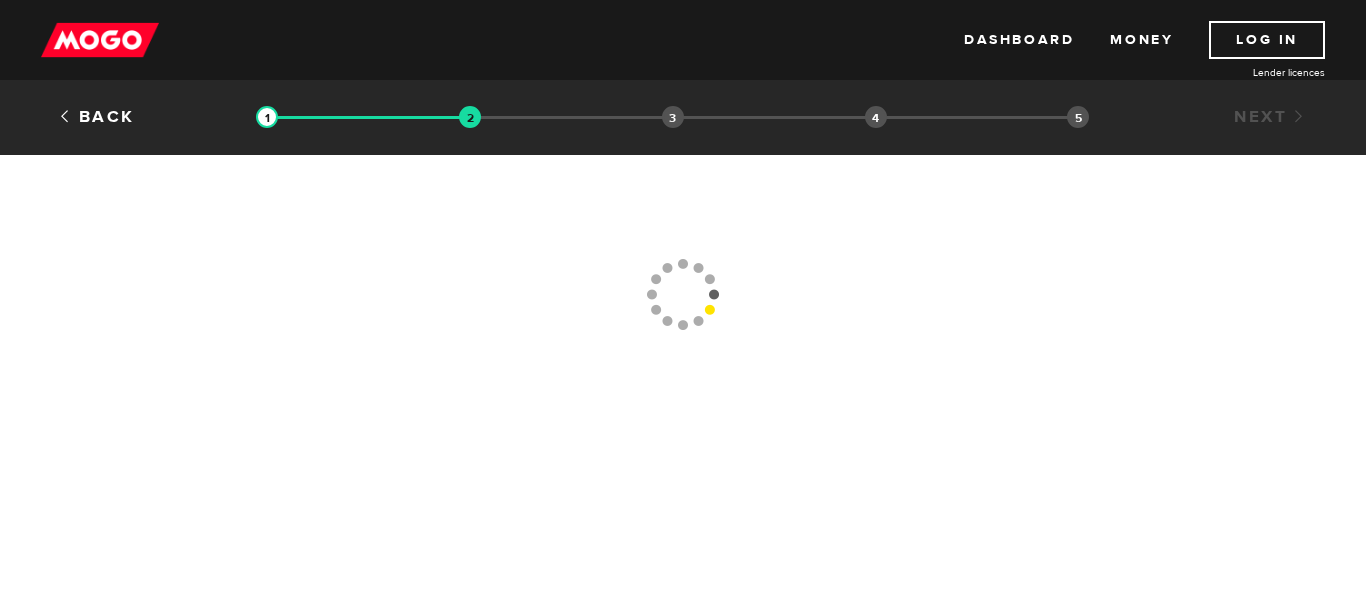 scroll, scrollTop: 0, scrollLeft: 0, axis: both 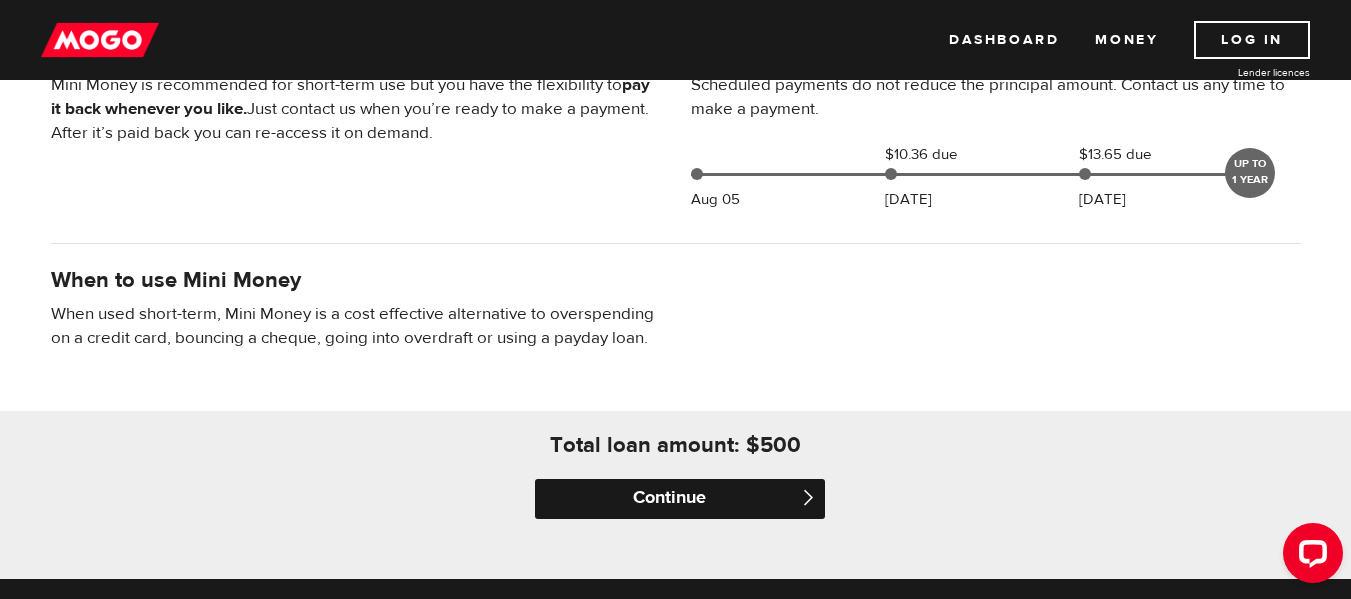 click on "Continue" at bounding box center (680, 499) 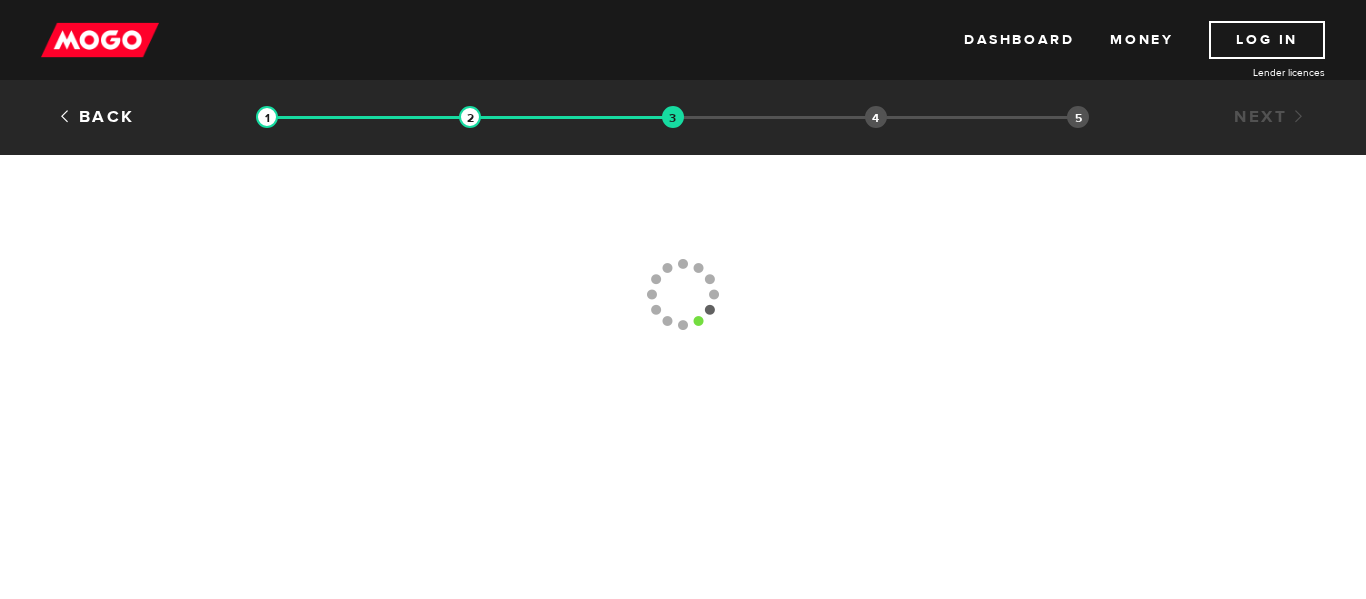 scroll, scrollTop: 0, scrollLeft: 0, axis: both 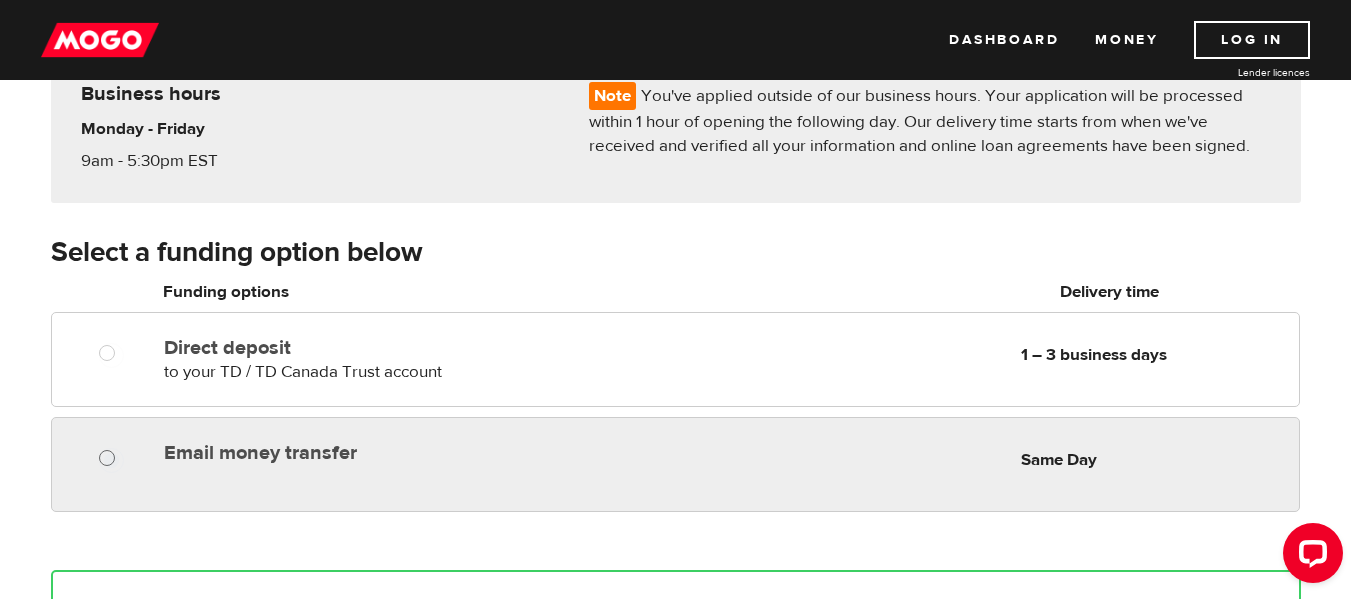 radio on "true" 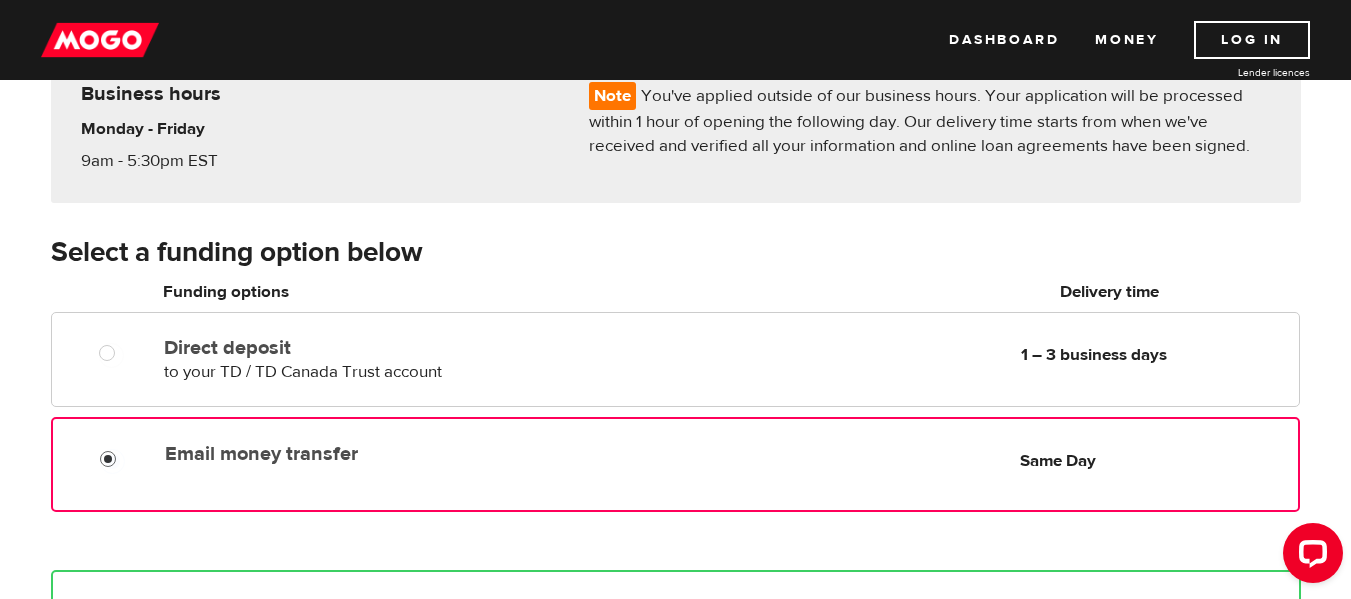 click on "Email money transfer" at bounding box center [112, 461] 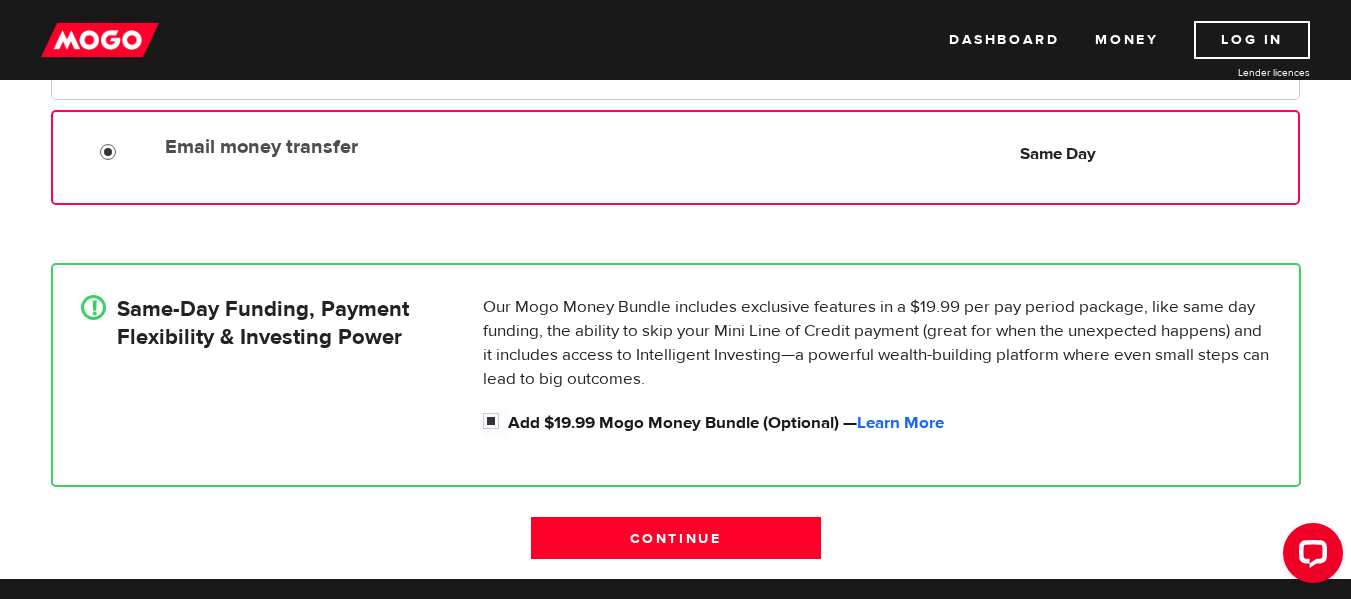 scroll, scrollTop: 501, scrollLeft: 0, axis: vertical 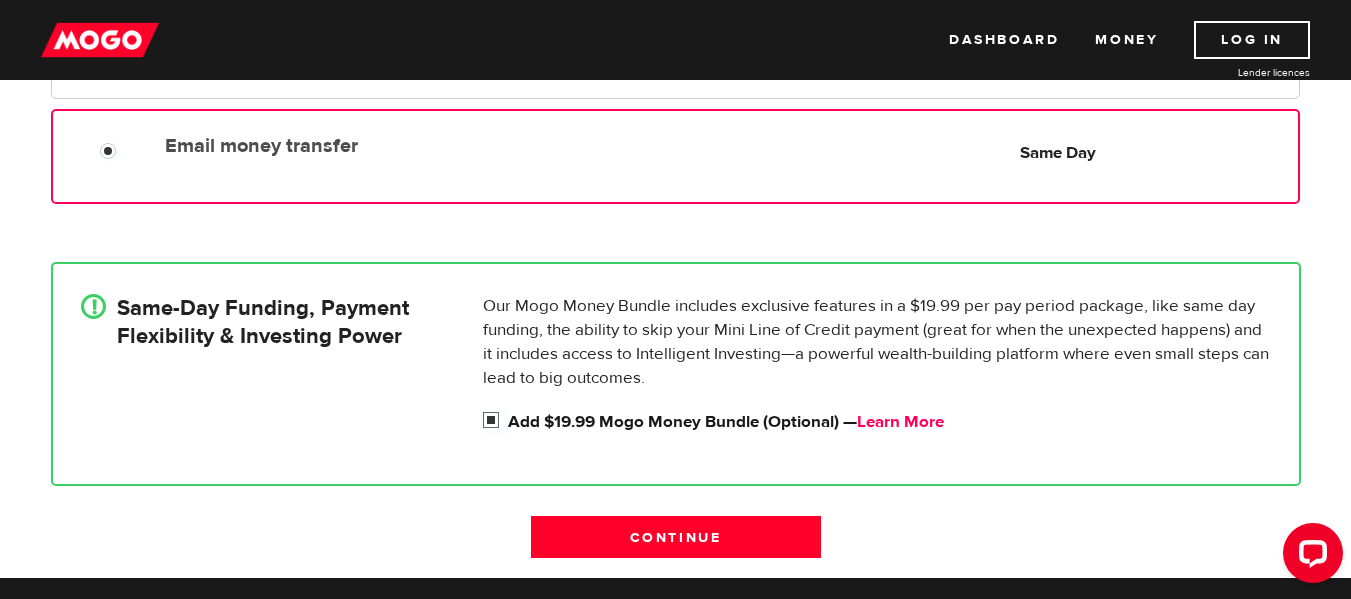 click on "Learn More" at bounding box center (900, 422) 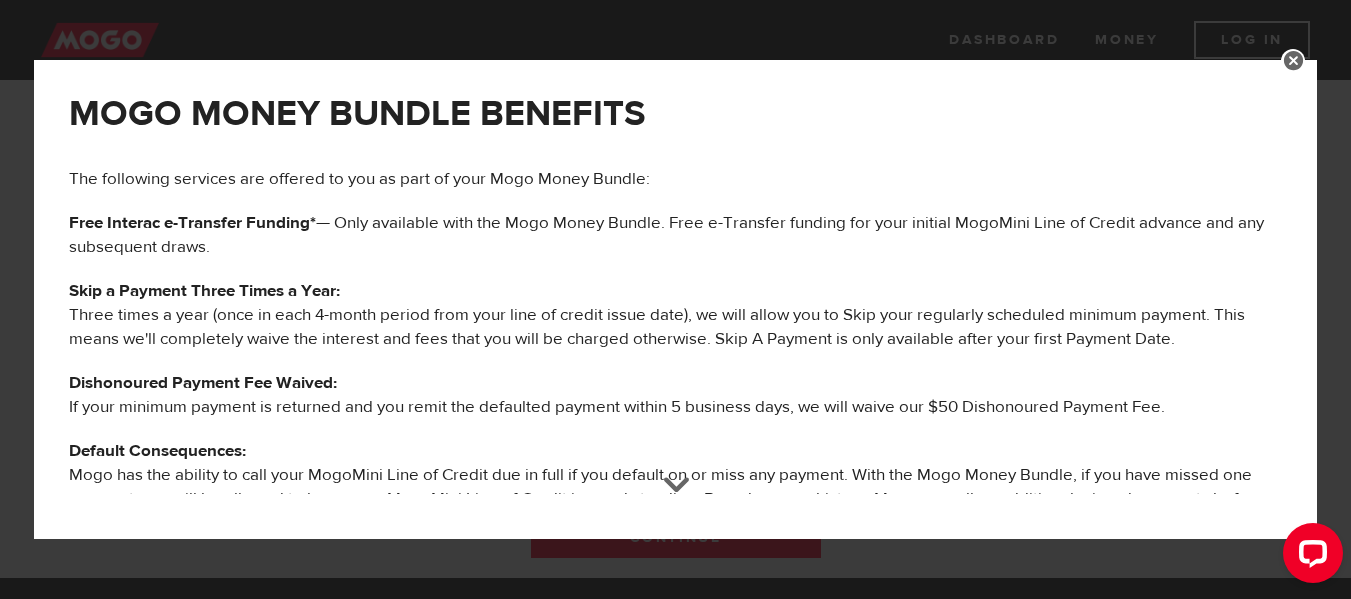 click at bounding box center [1293, 61] 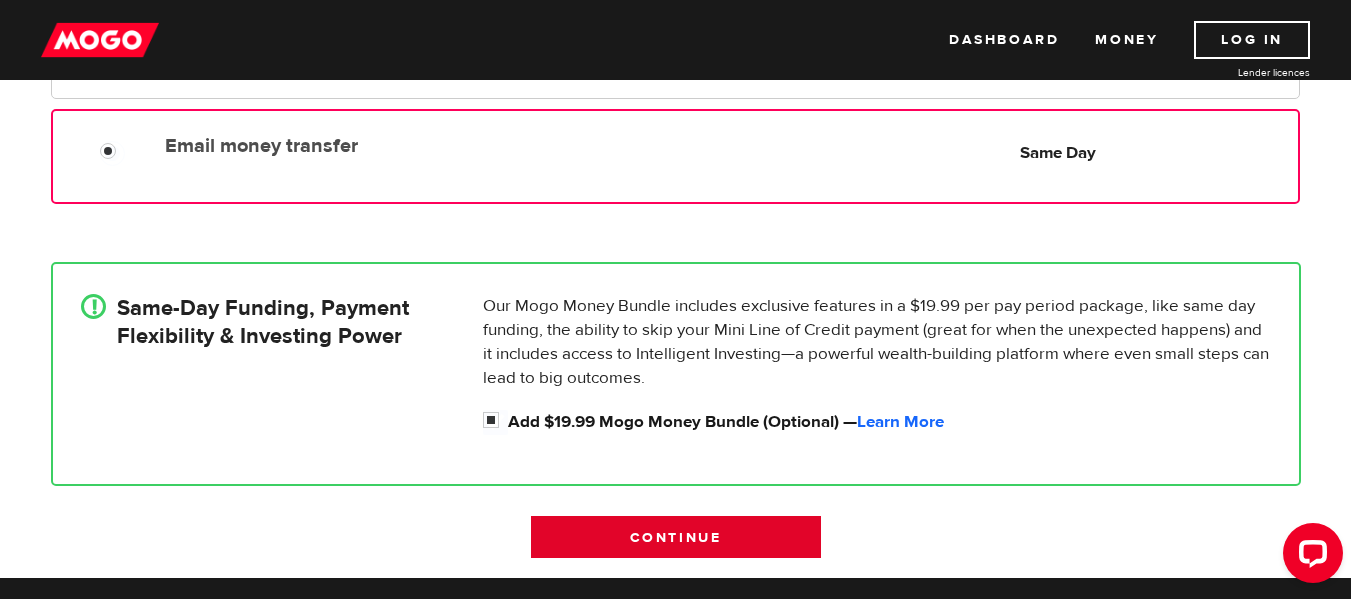click on "Continue" at bounding box center [676, 537] 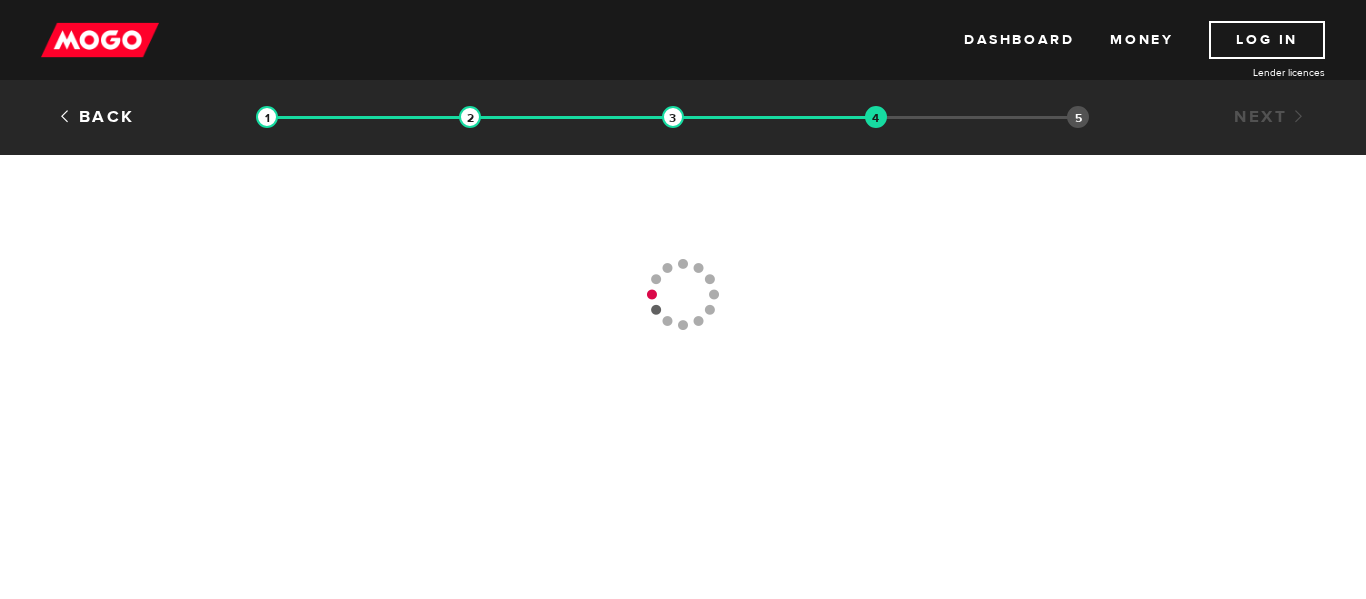 scroll, scrollTop: 0, scrollLeft: 0, axis: both 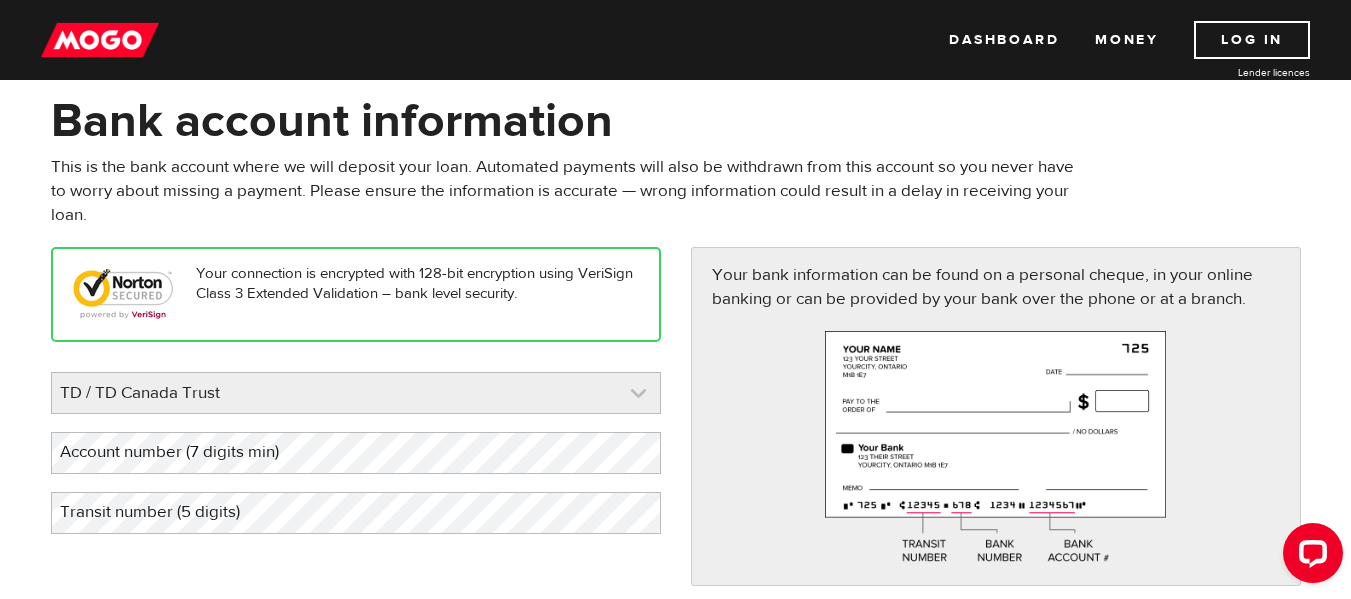 click at bounding box center (356, 393) 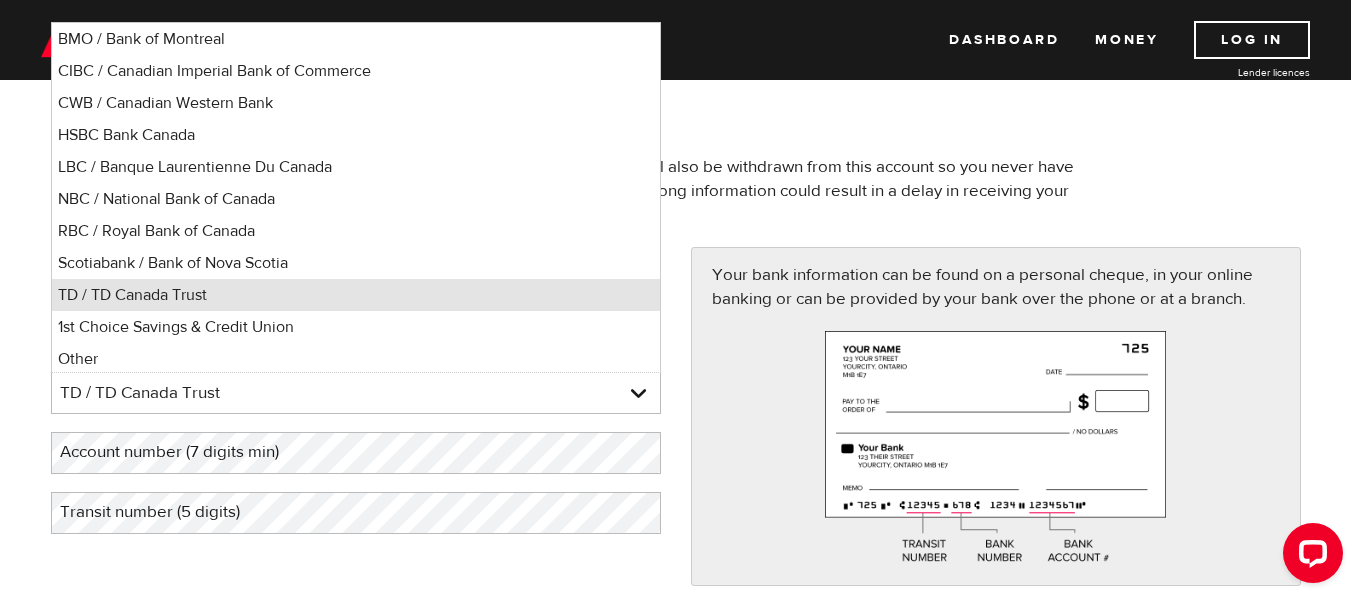 scroll, scrollTop: 3, scrollLeft: 0, axis: vertical 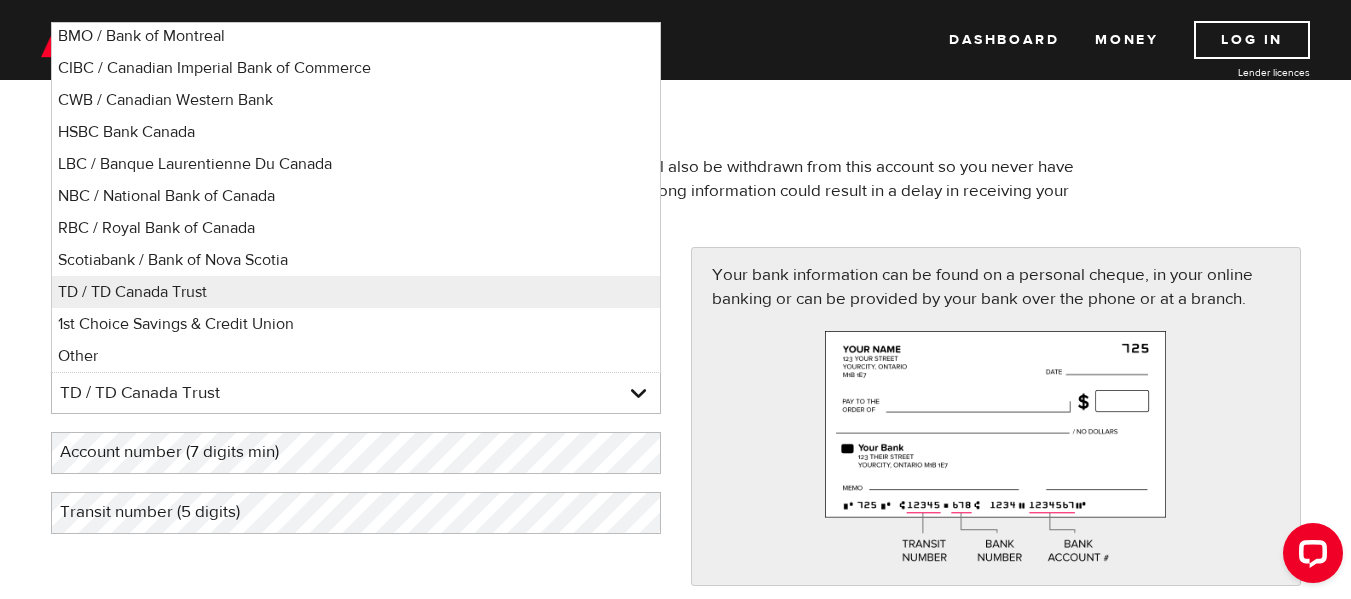 click on "Bank account information" at bounding box center [676, 121] 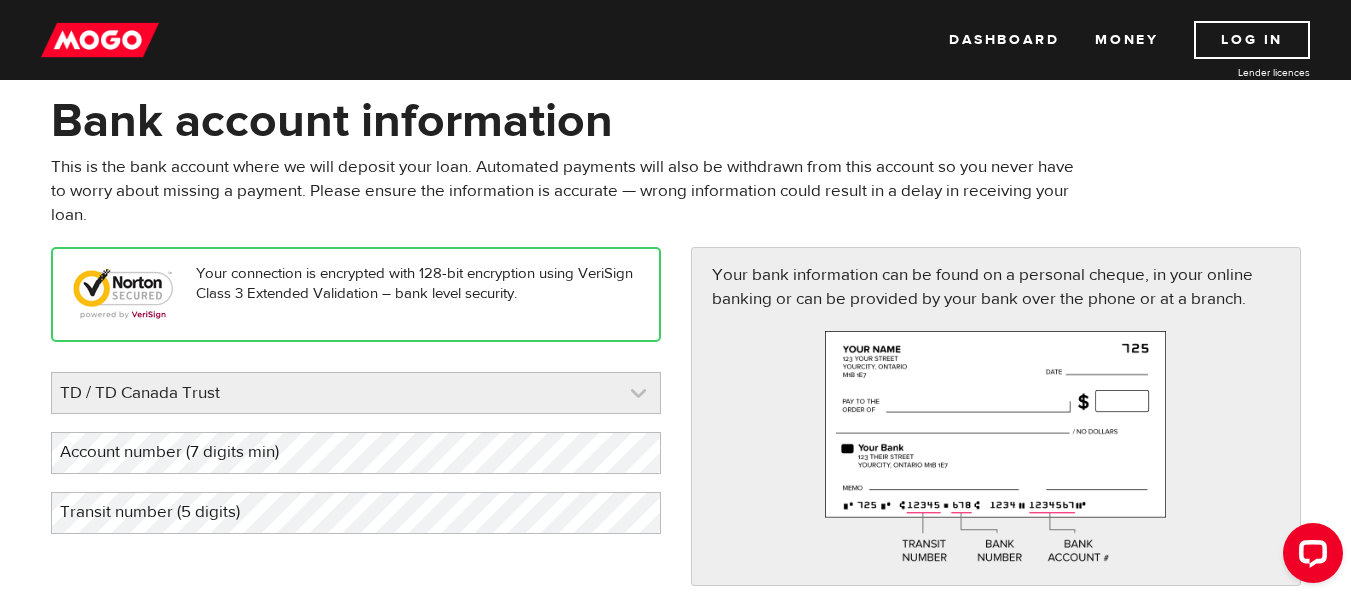 click at bounding box center (356, 393) 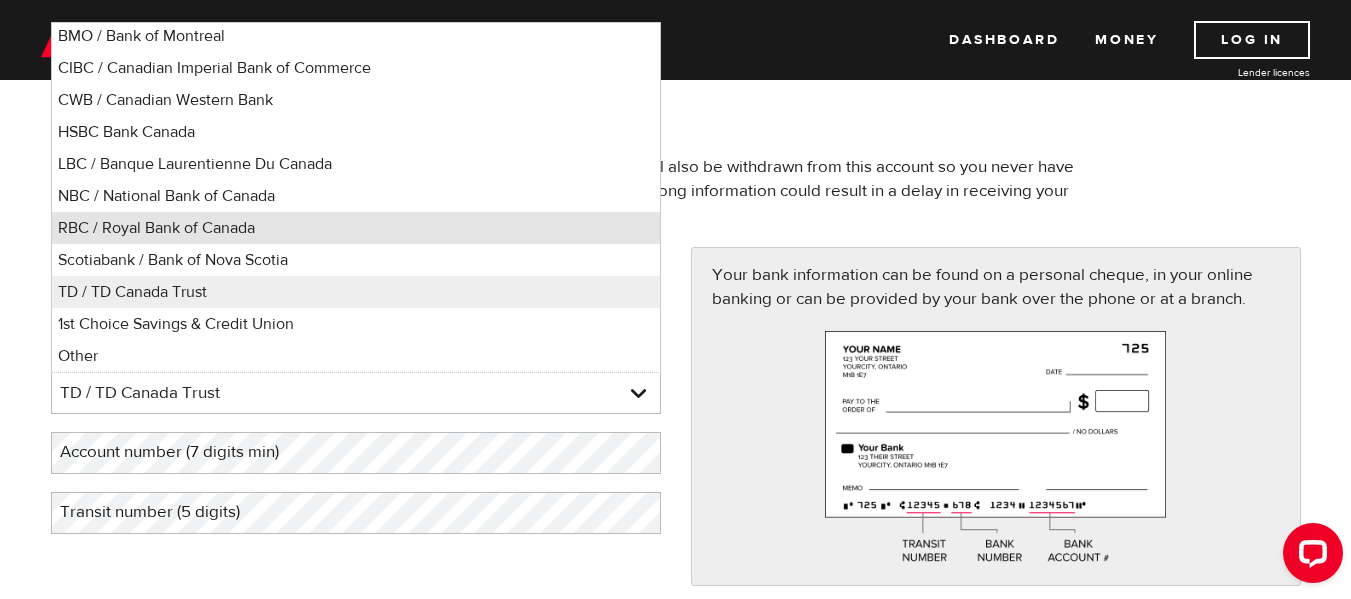 scroll, scrollTop: 3, scrollLeft: 0, axis: vertical 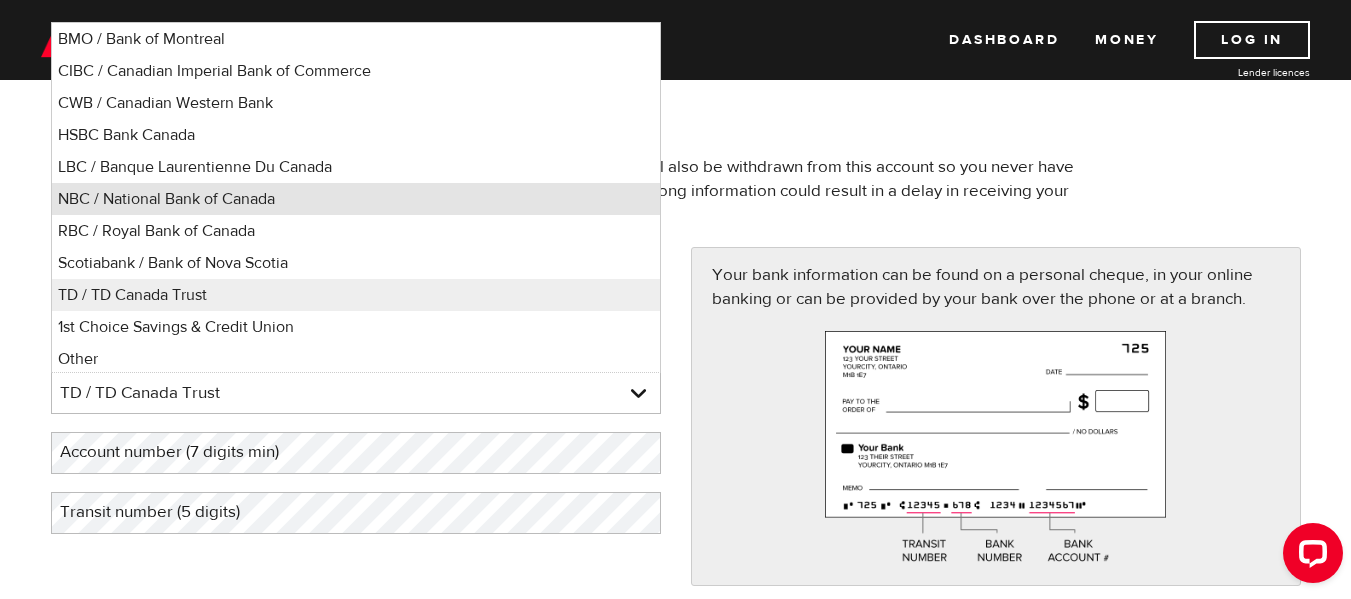 click on "NBC / National Bank of Canada" at bounding box center (356, 199) 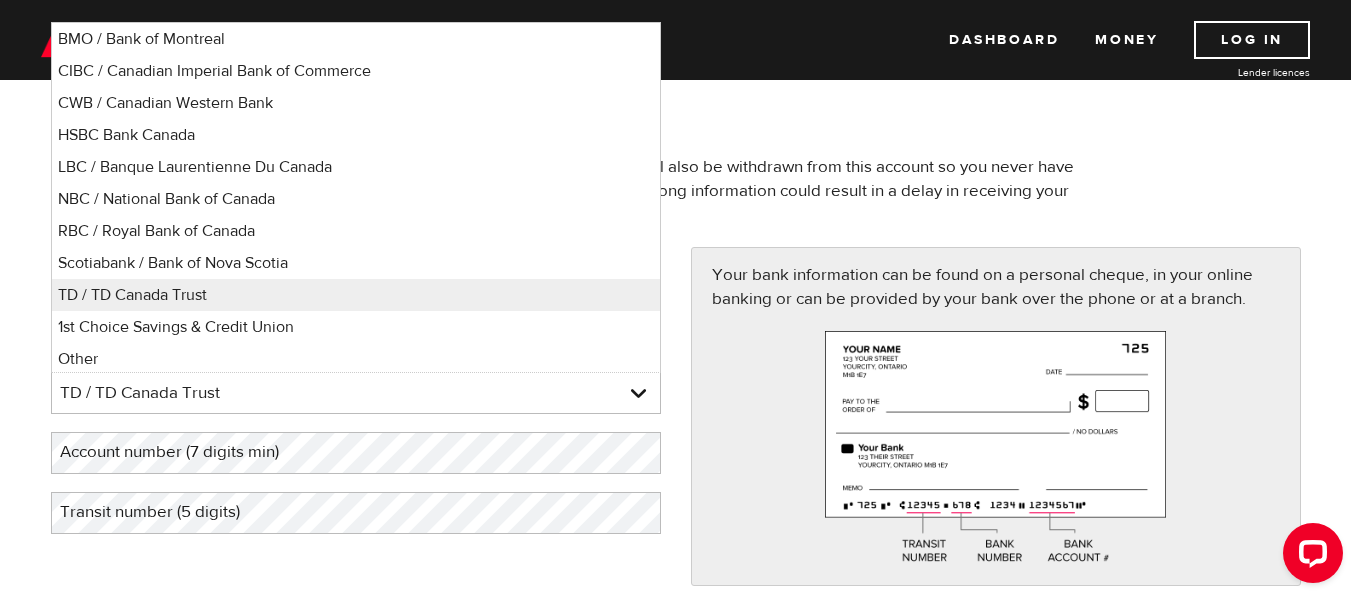 select on "7" 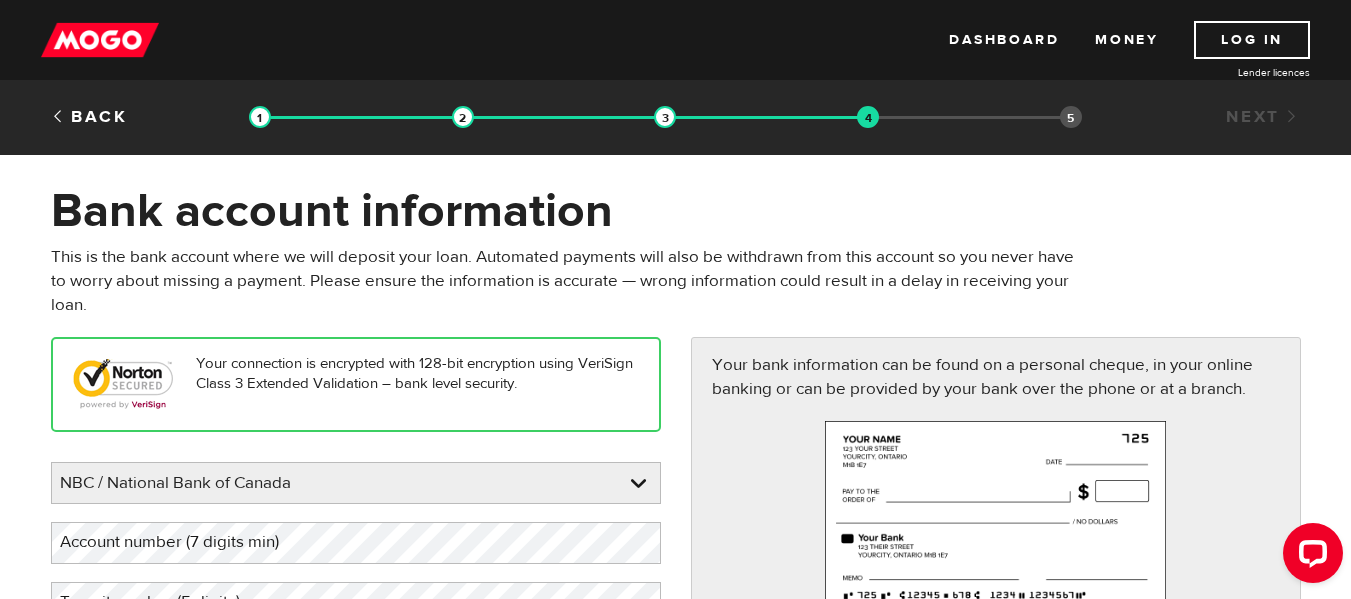 scroll, scrollTop: 127, scrollLeft: 0, axis: vertical 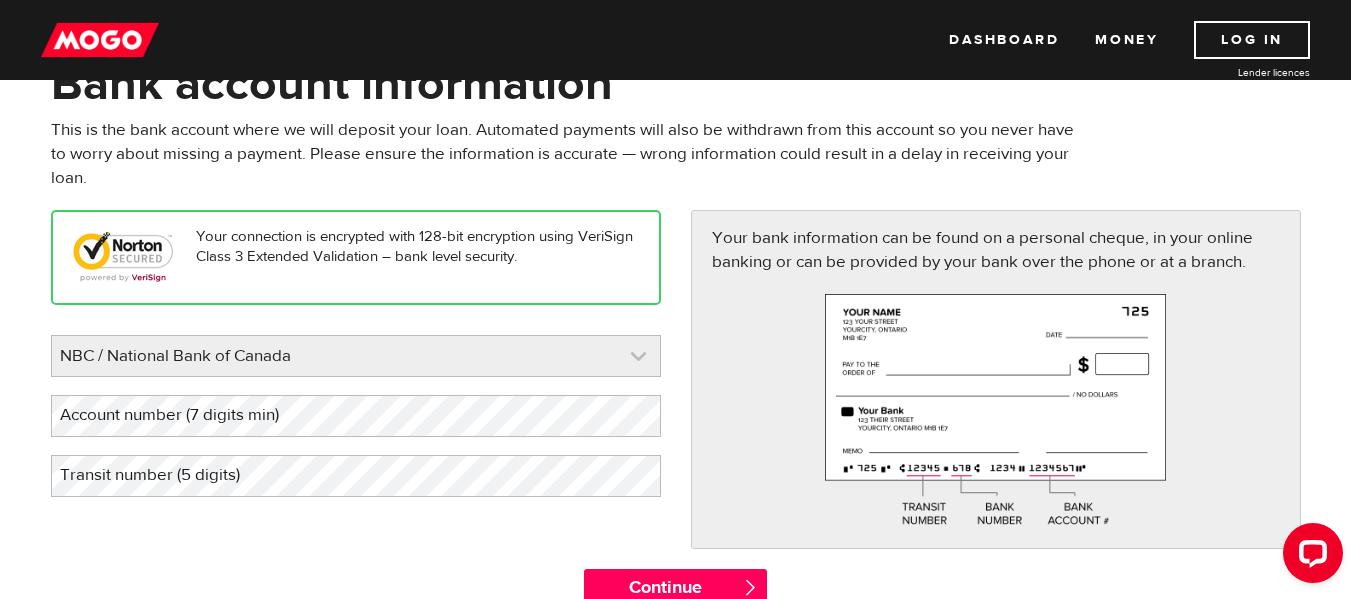 click at bounding box center (356, 356) 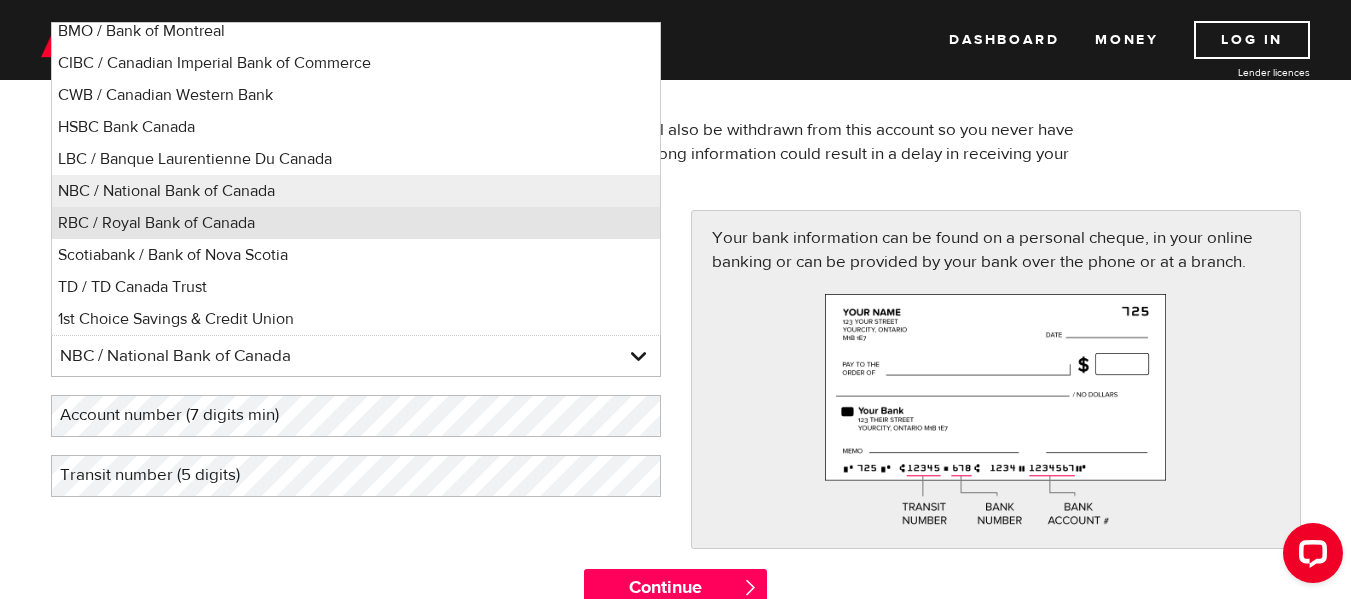 type 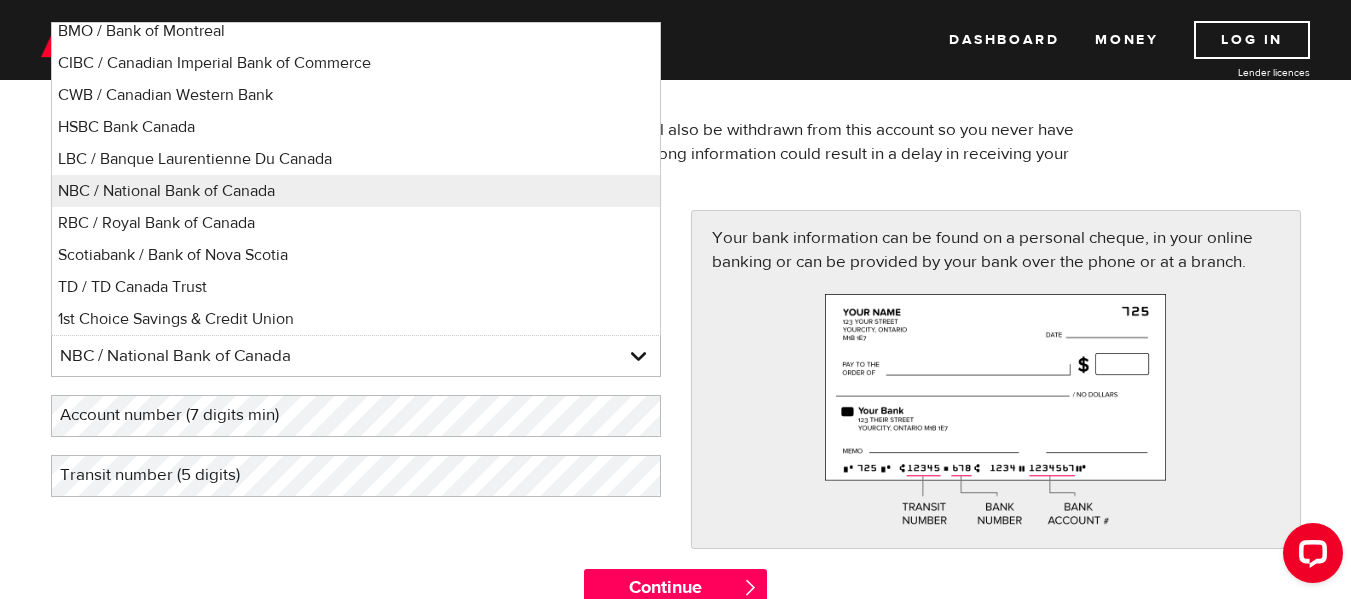 scroll, scrollTop: 10964, scrollLeft: 0, axis: vertical 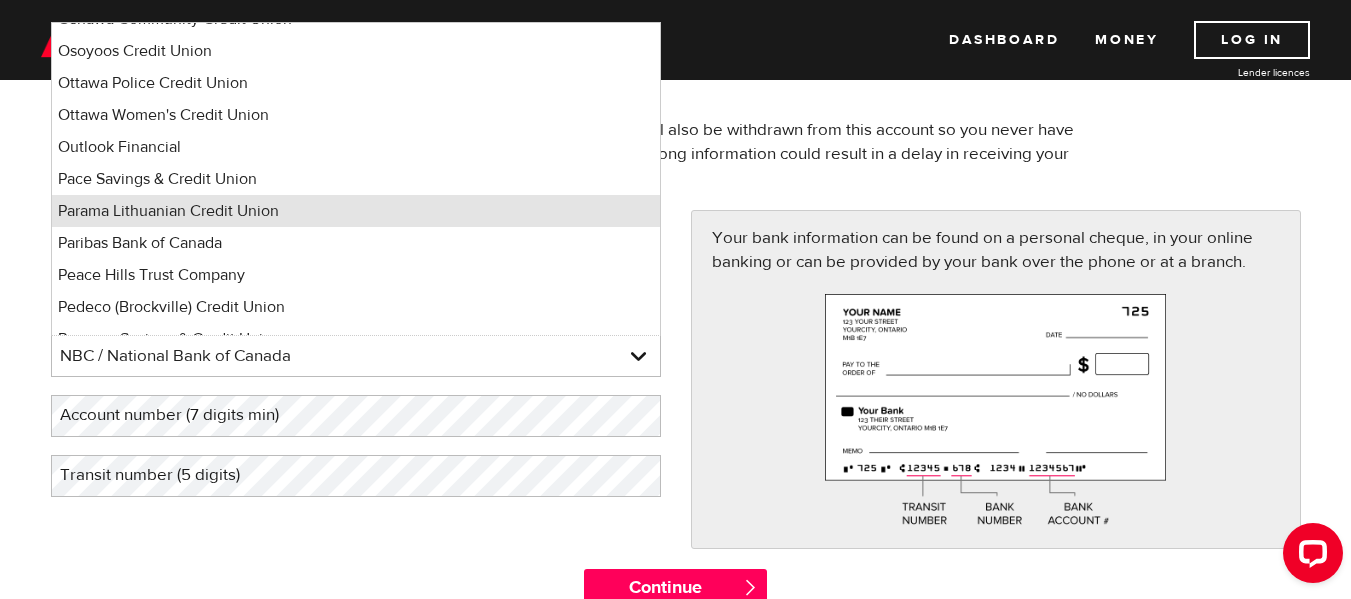 type 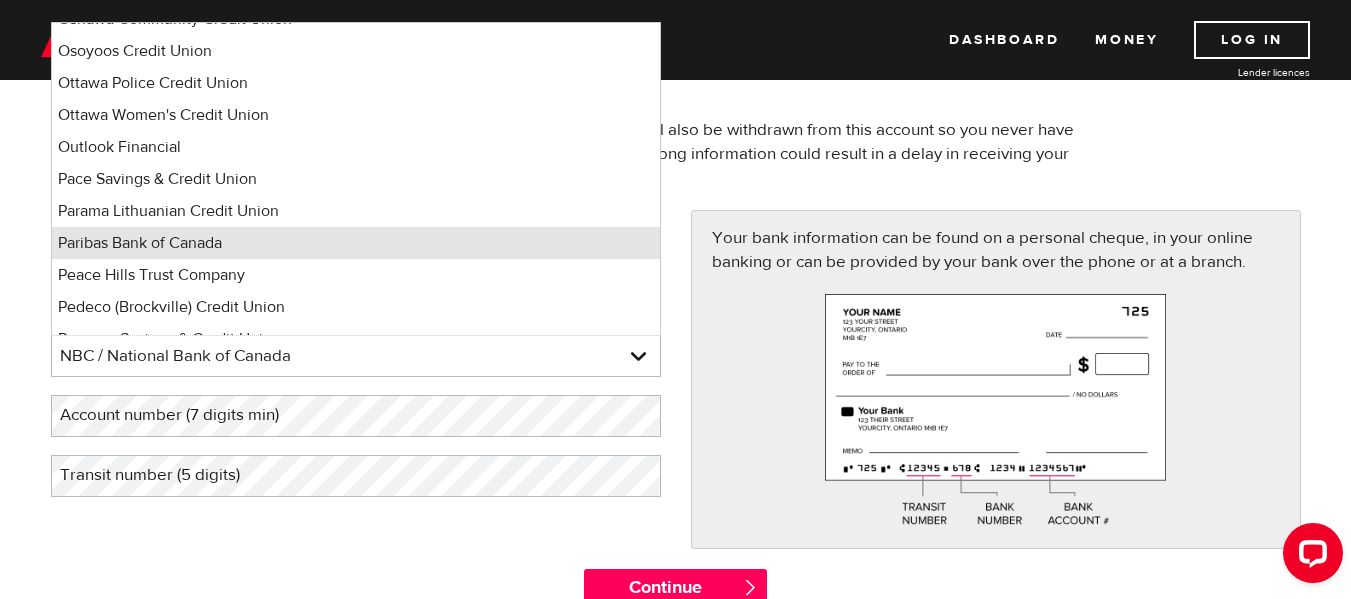 type 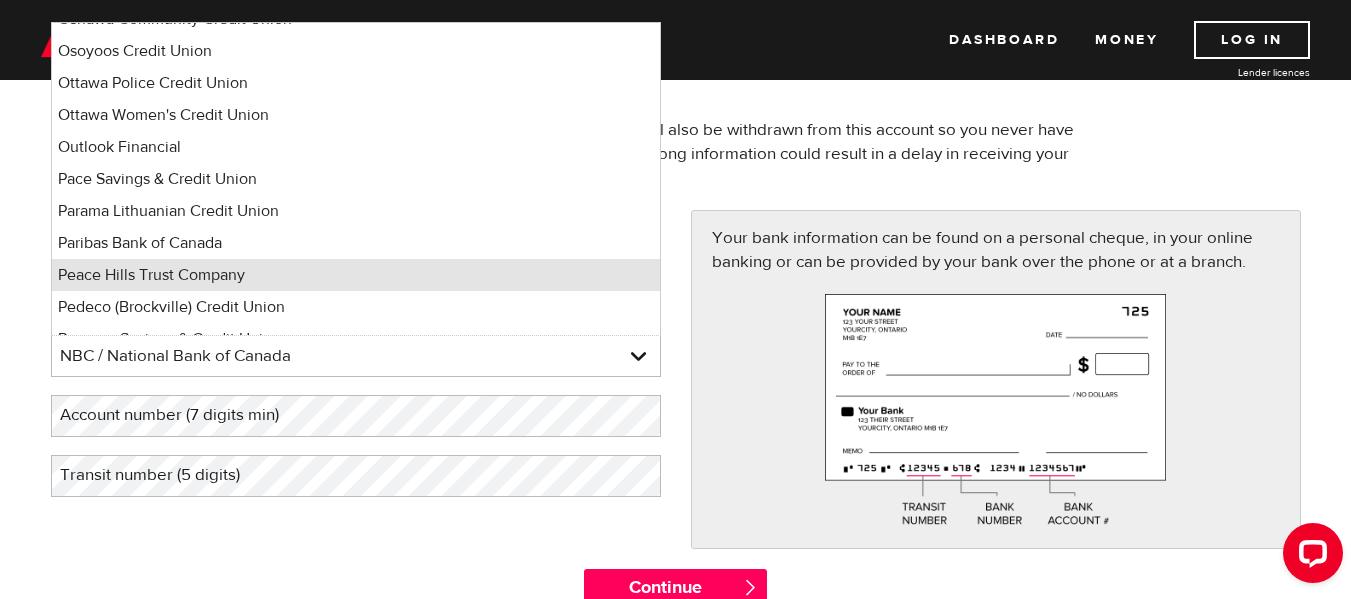 type 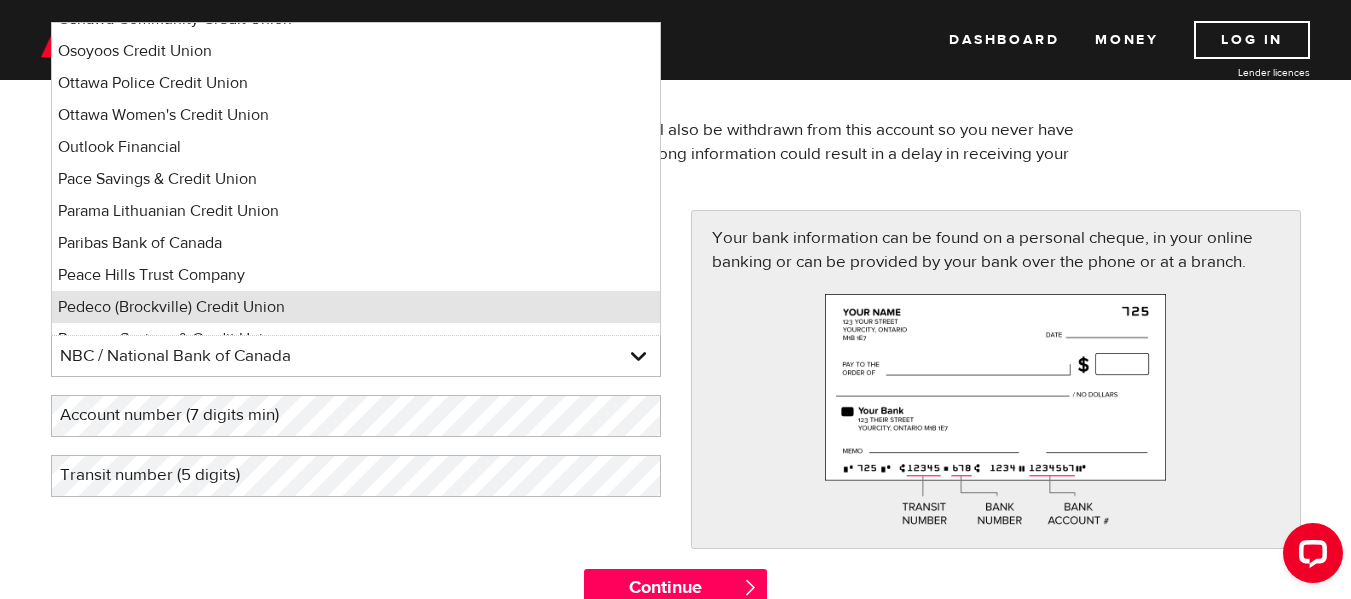 type 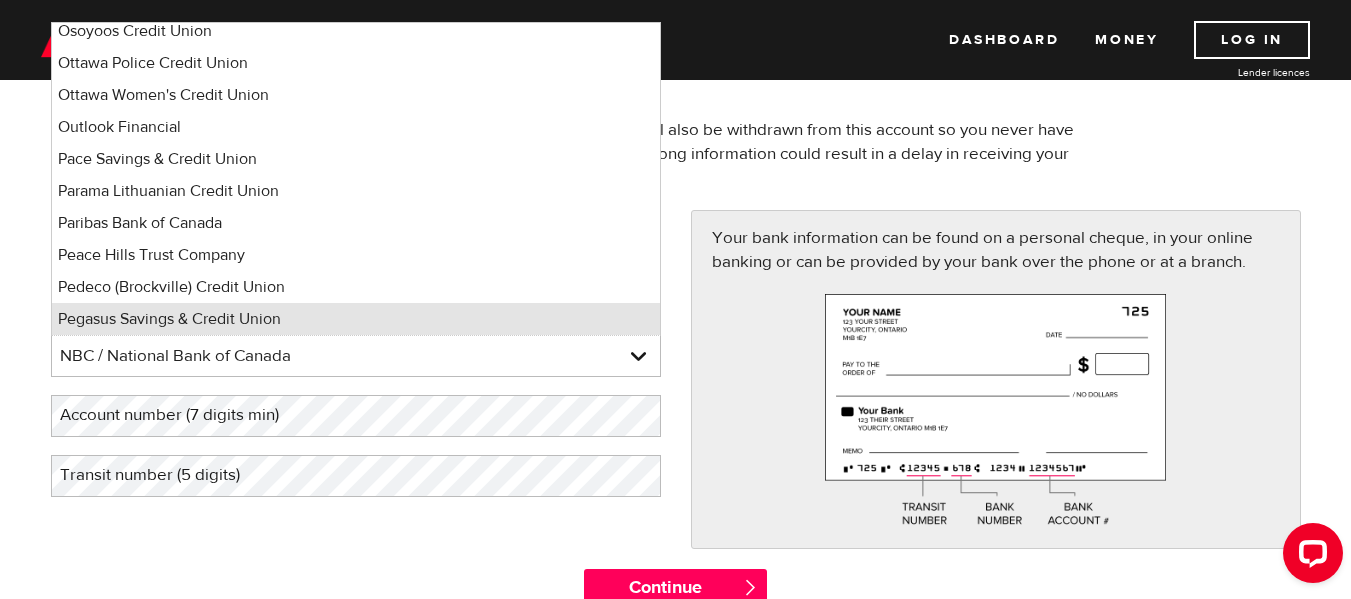 type 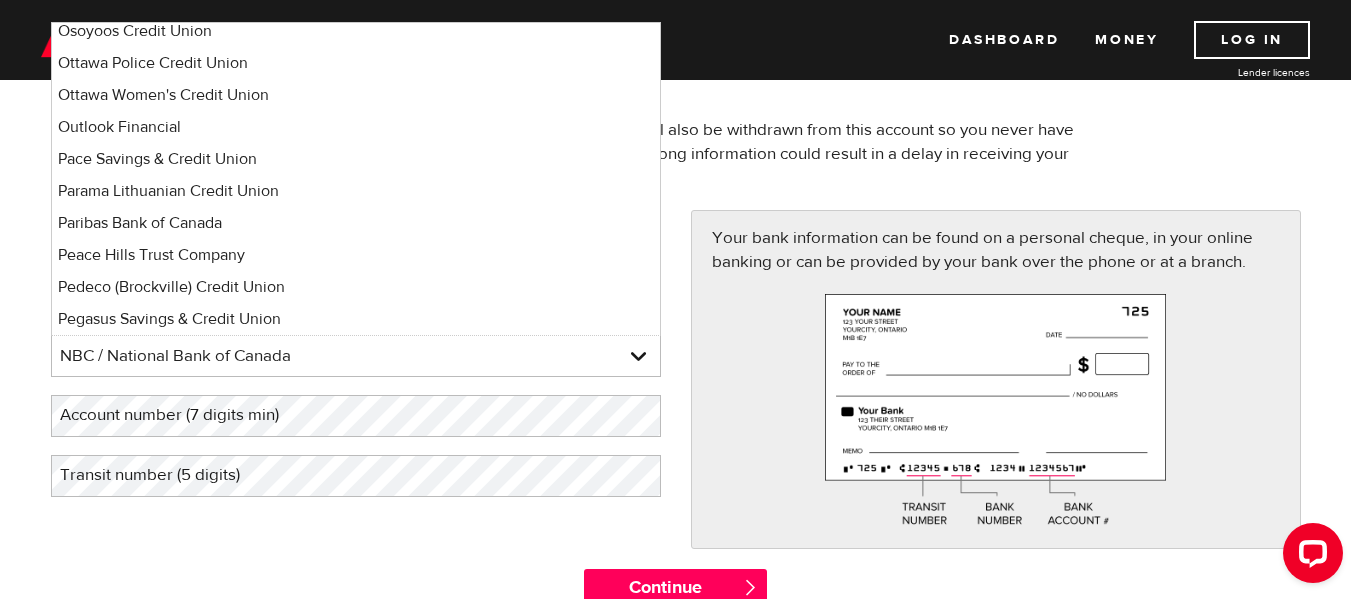 type 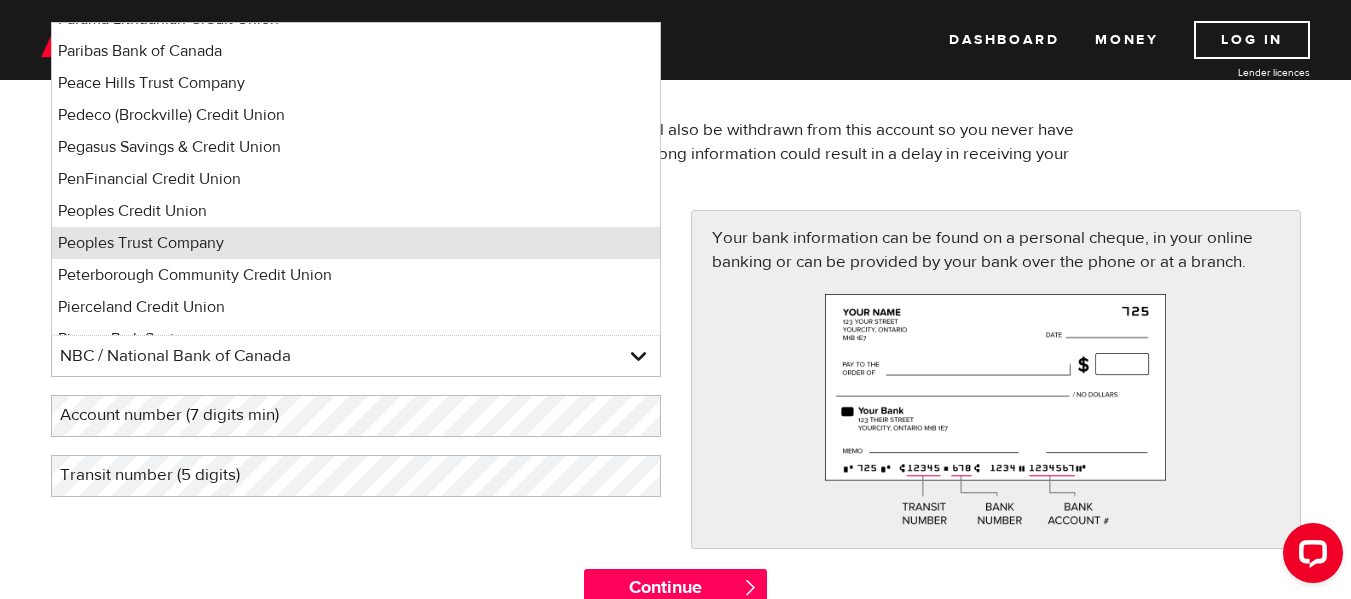 type 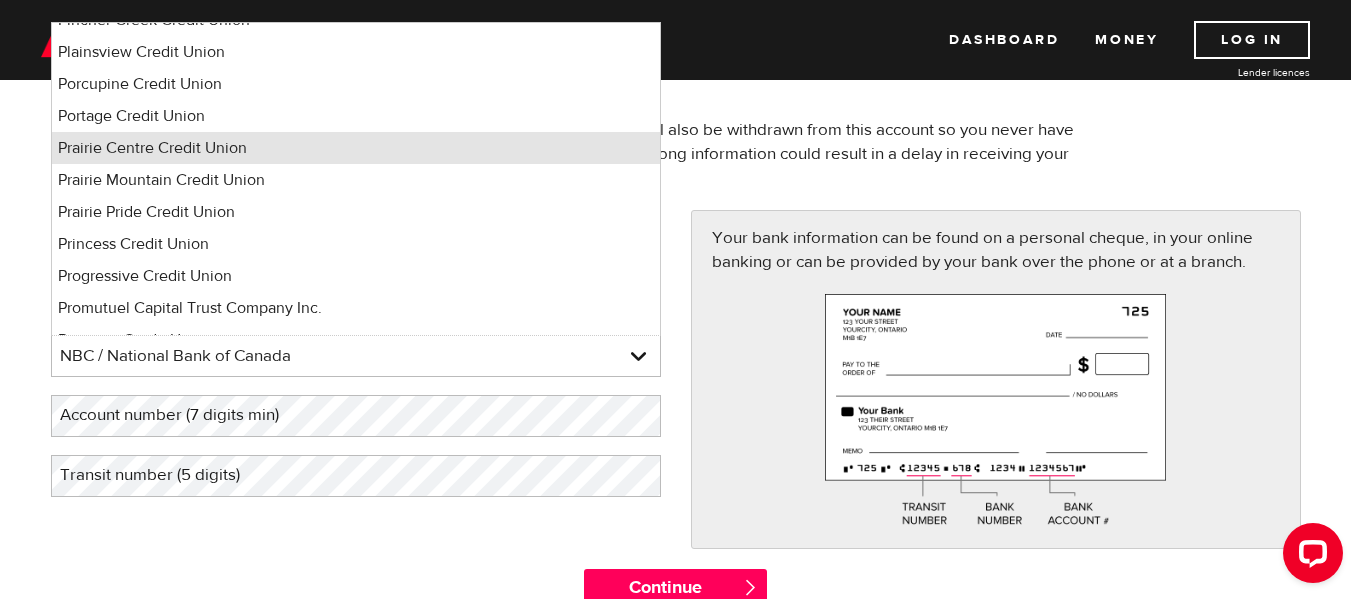 scroll, scrollTop: 11511, scrollLeft: 0, axis: vertical 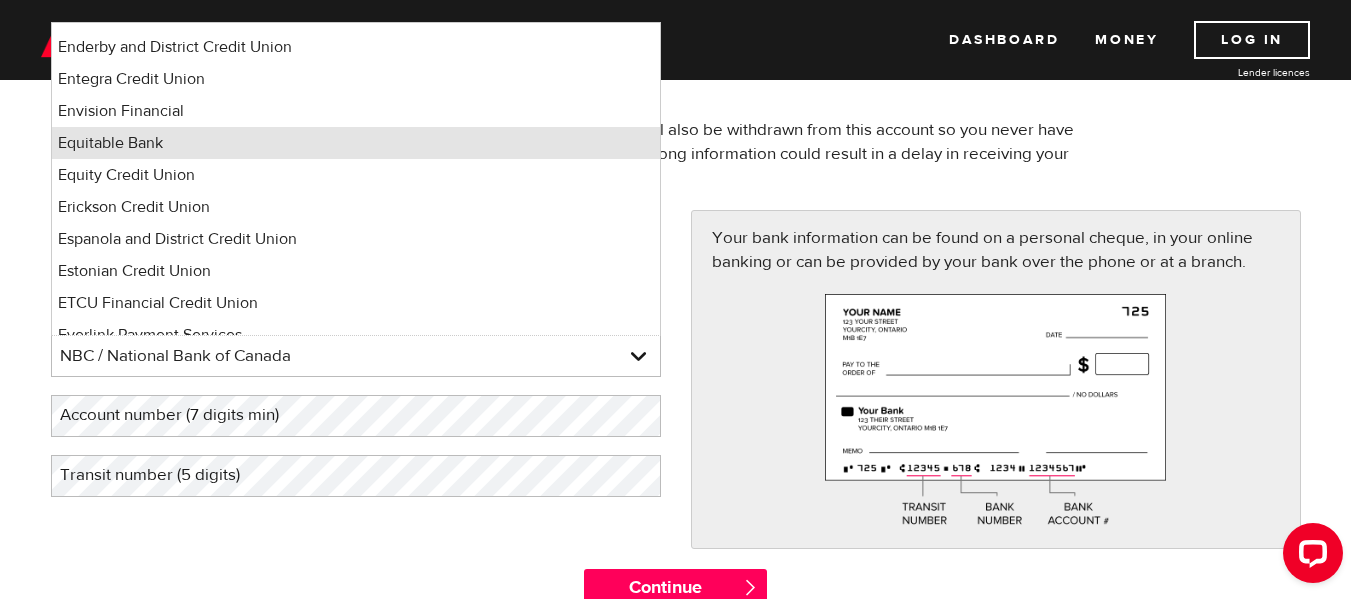click on "Equitable Bank" at bounding box center [356, 143] 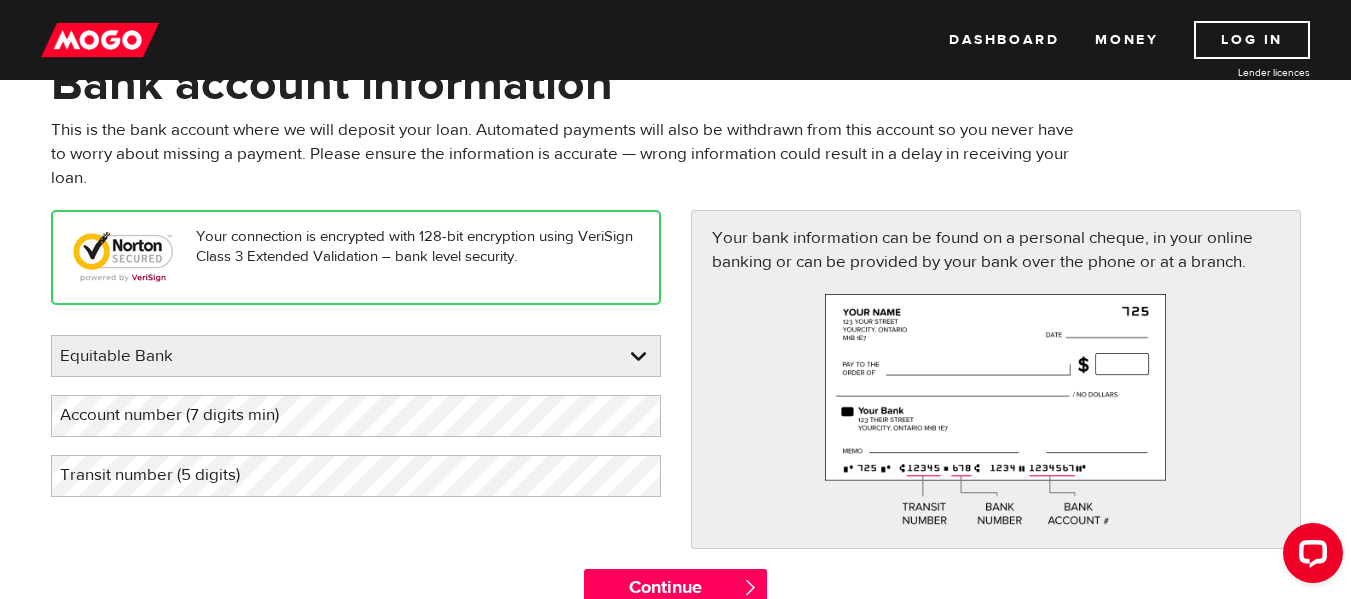 click on "Account number (7 digits min)" at bounding box center (185, 415) 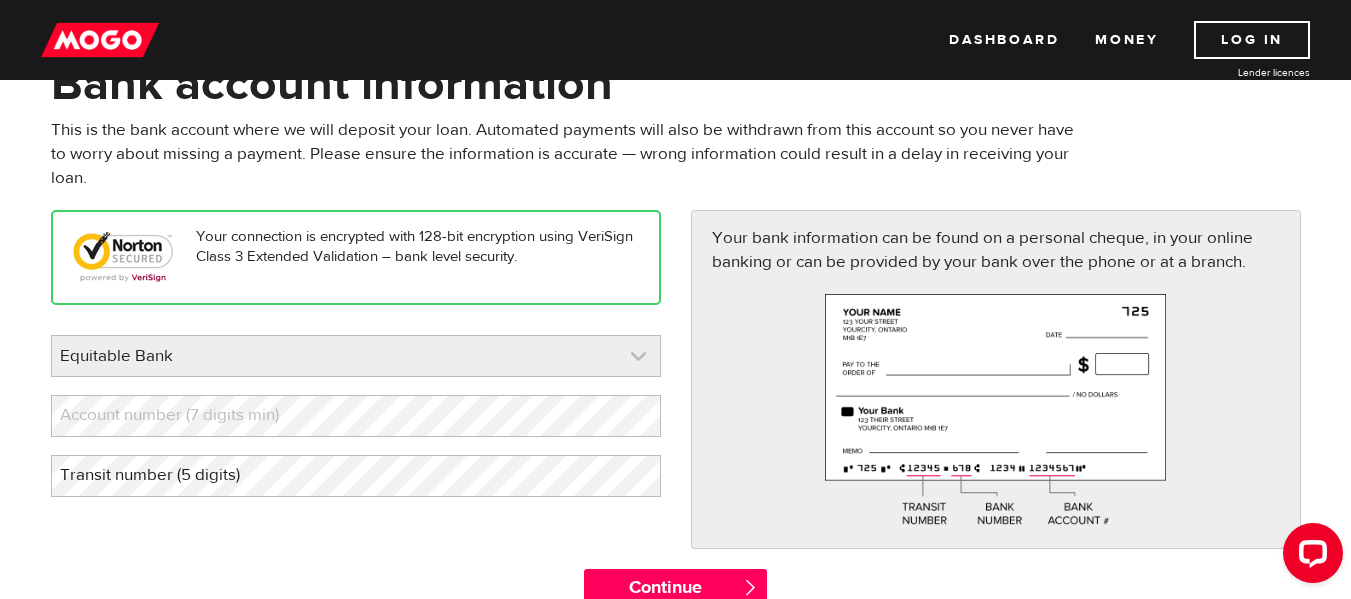 click at bounding box center [356, 356] 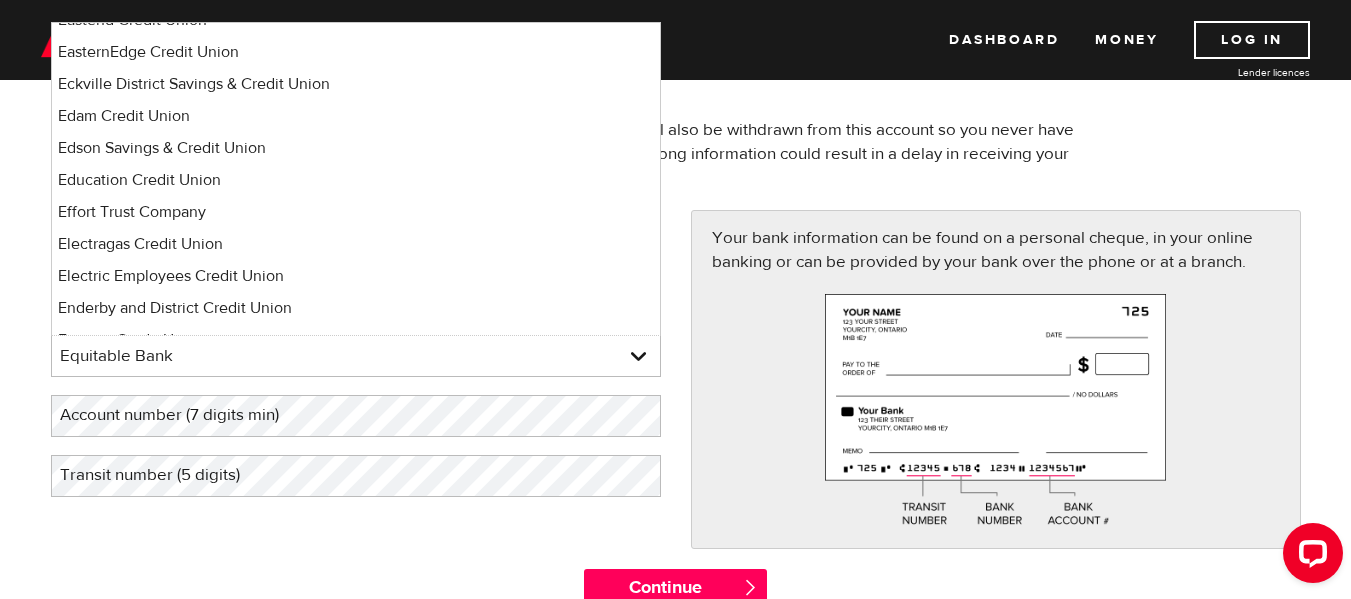 scroll, scrollTop: 5288, scrollLeft: 0, axis: vertical 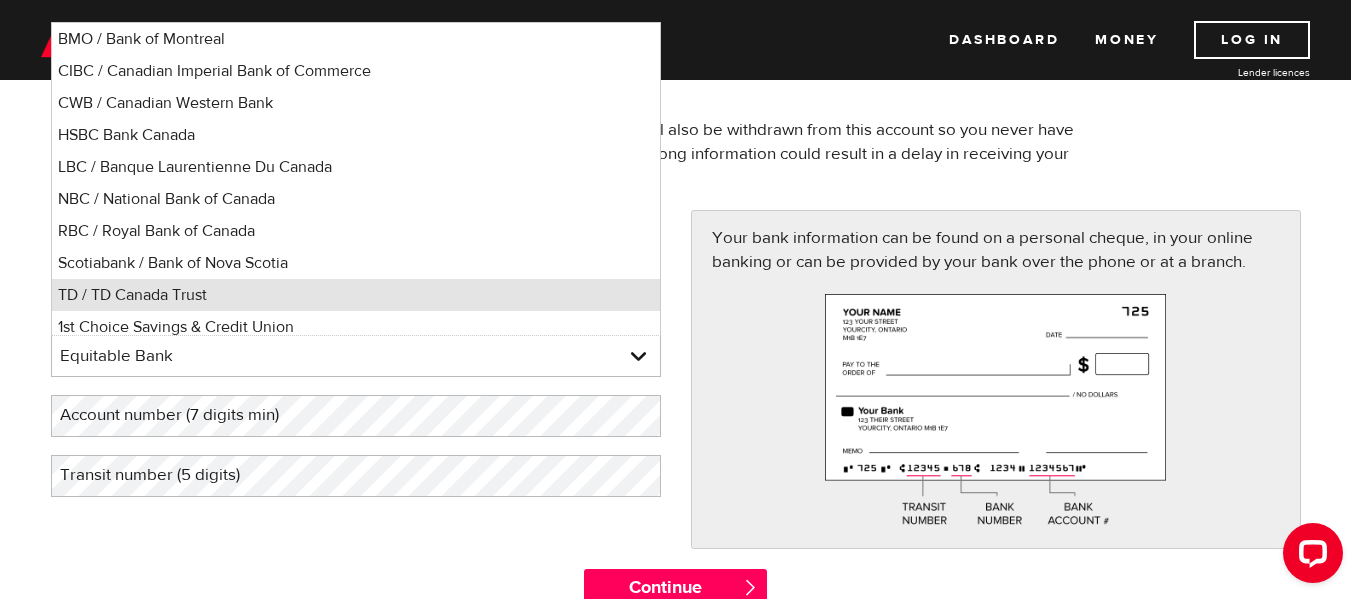 click on "TD / TD Canada Trust" at bounding box center (356, 295) 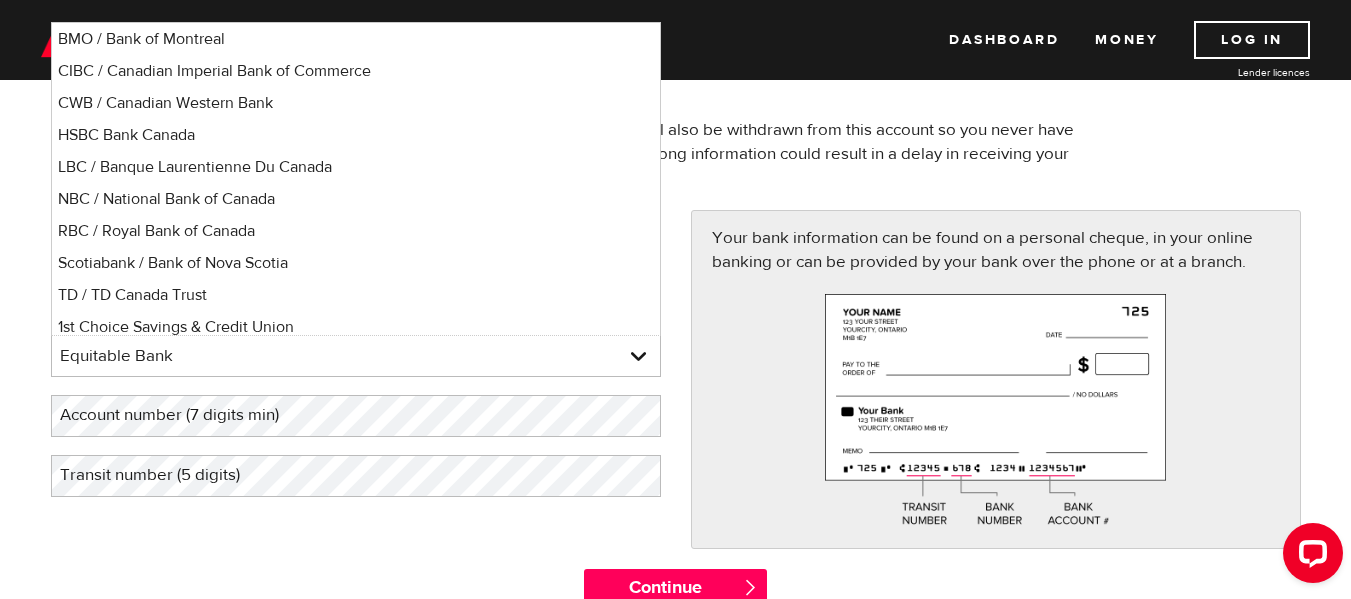 select on "9" 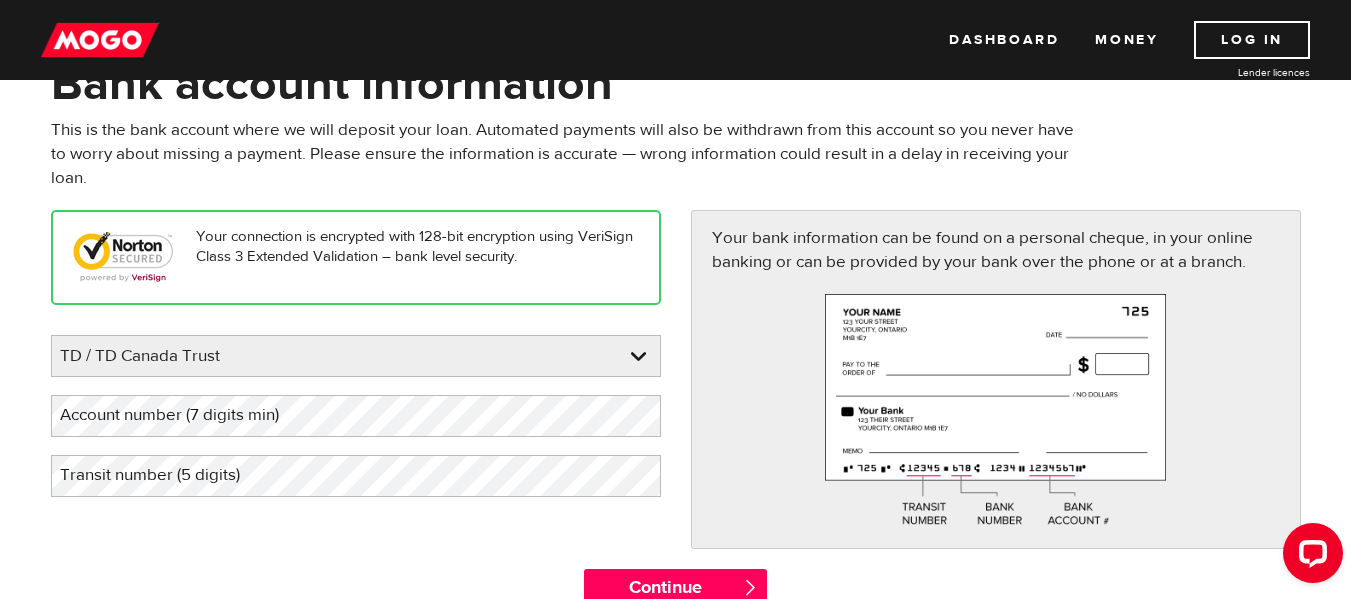 click on "Account number (7 digits min)" at bounding box center (185, 415) 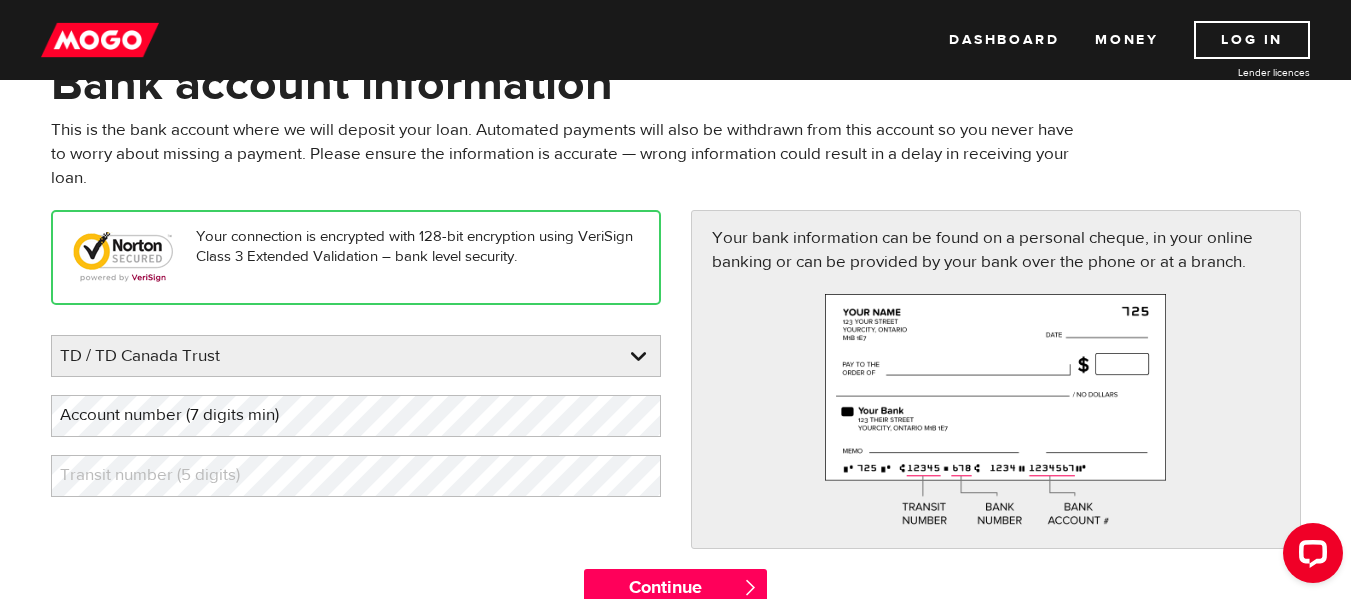click on "Account number (7 digits min)" at bounding box center (185, 415) 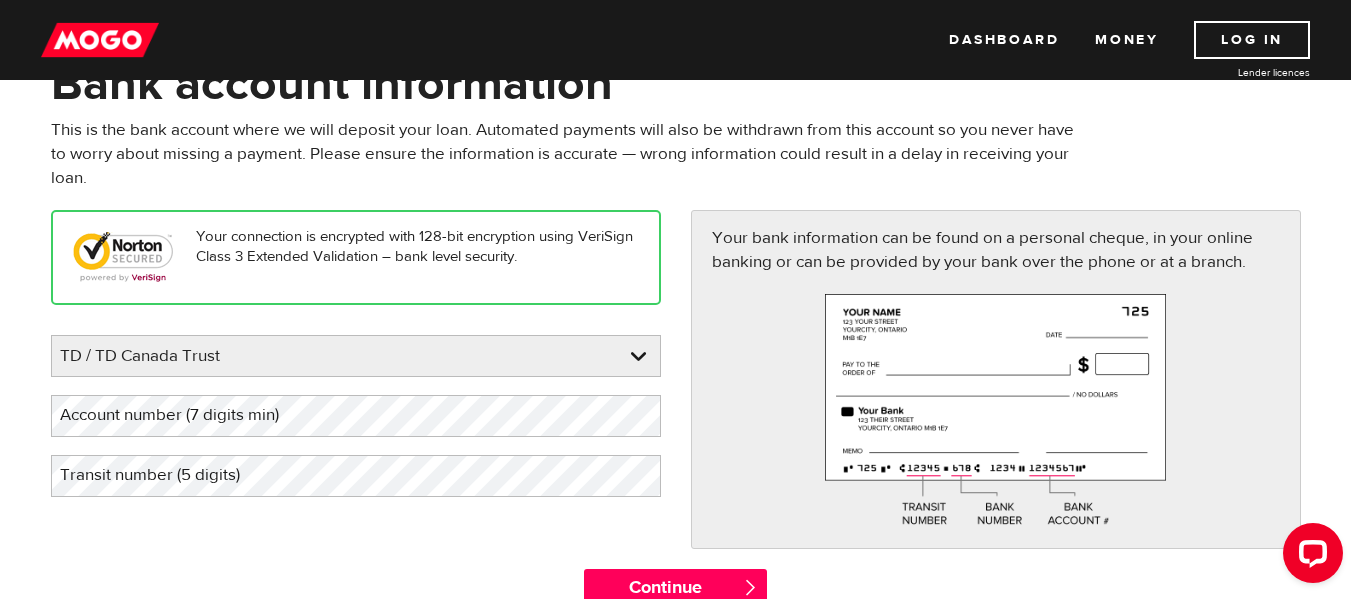click on "Account number (7 digits min)" at bounding box center [185, 415] 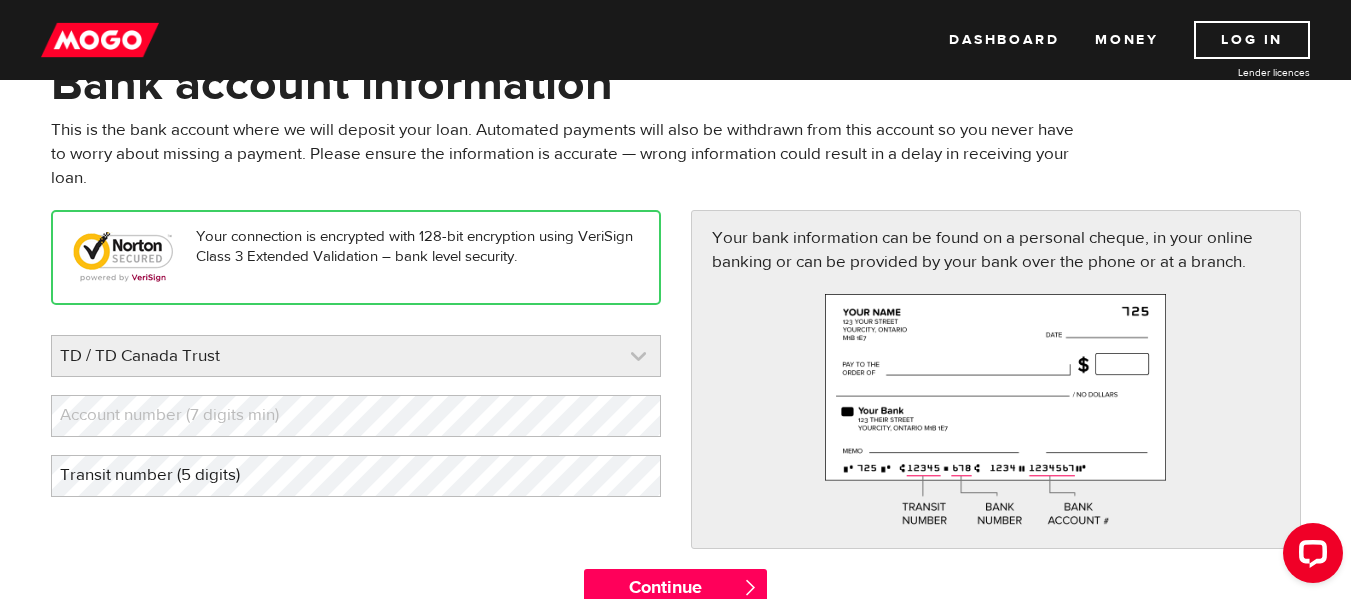 click at bounding box center [356, 356] 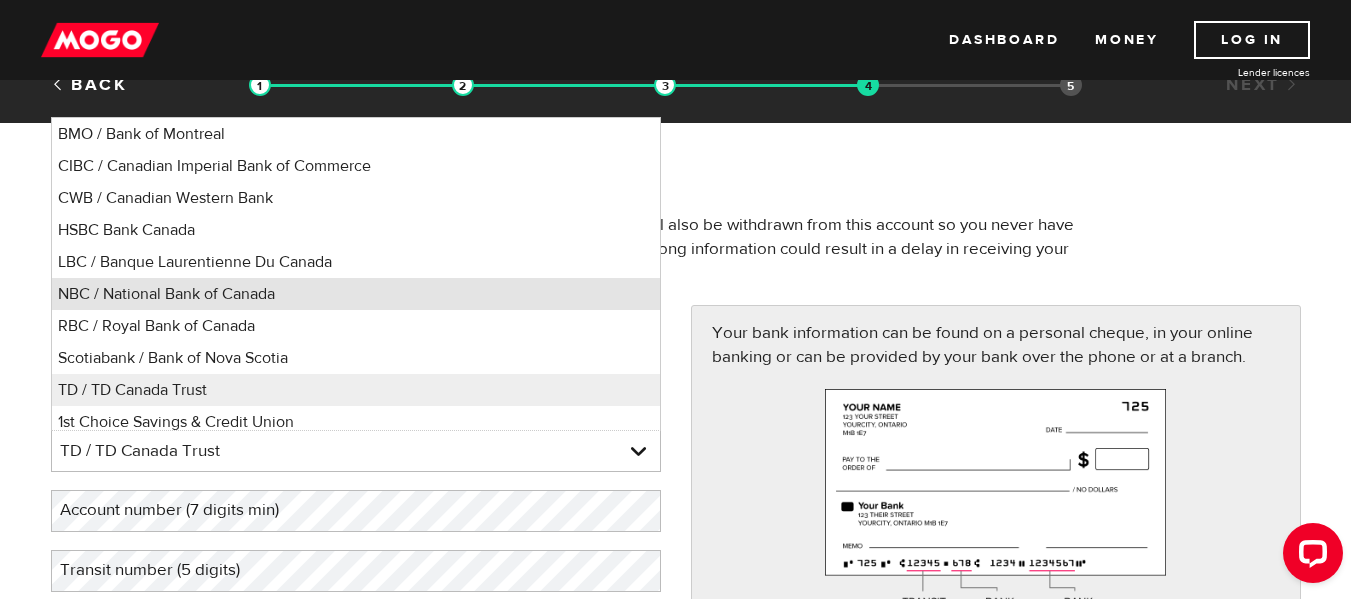 scroll, scrollTop: 2, scrollLeft: 0, axis: vertical 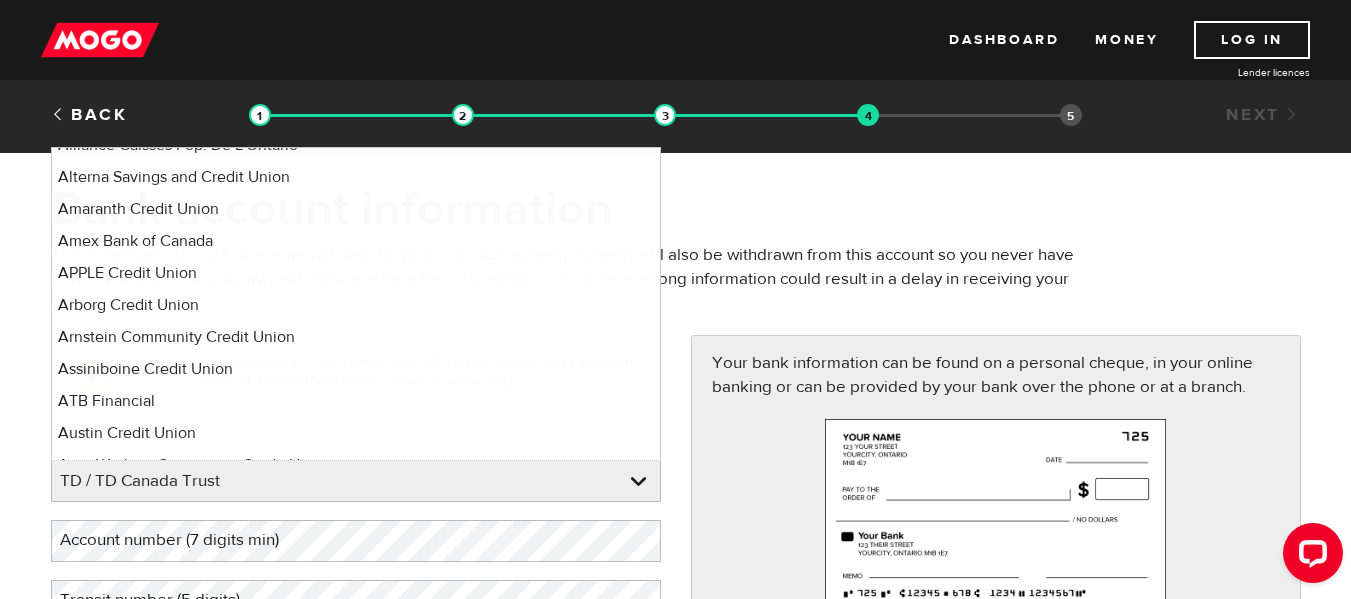 click on "This is the bank account where we will deposit your loan. Automated payments will also be withdrawn from this account so you never have to worry about missing a payment. Please ensure the information is accurate — wrong information could result in a delay in receiving your loan." at bounding box center (569, 279) 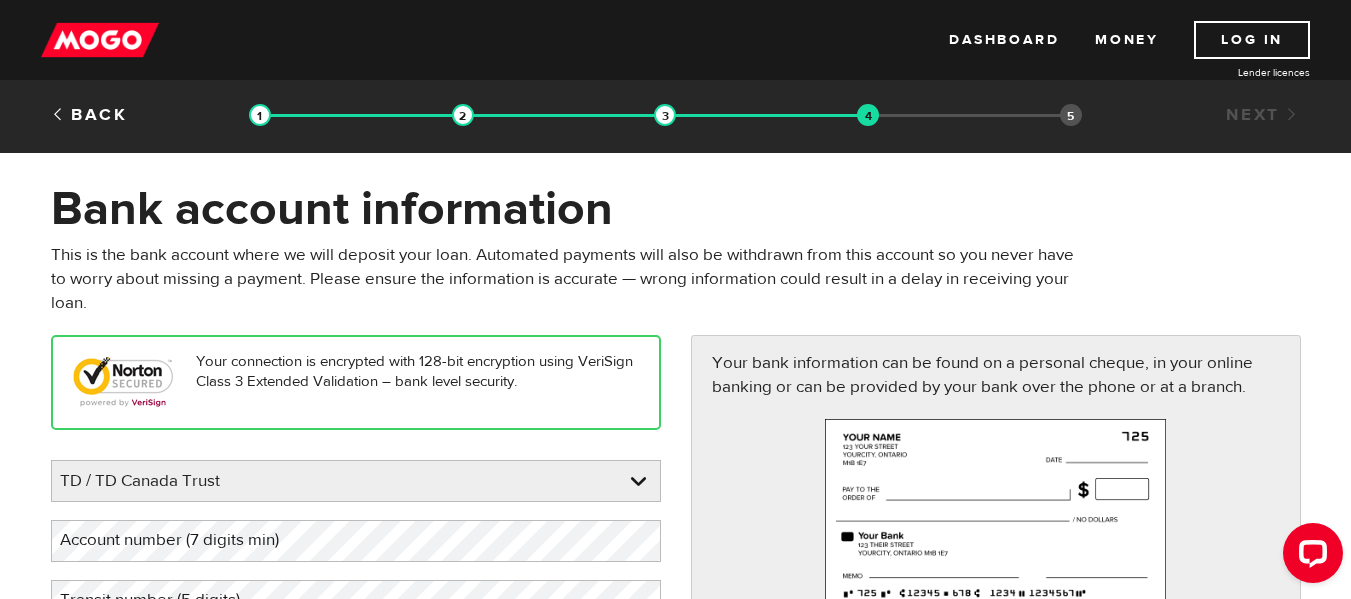 click on "Account number (7 digits min)" at bounding box center [185, 540] 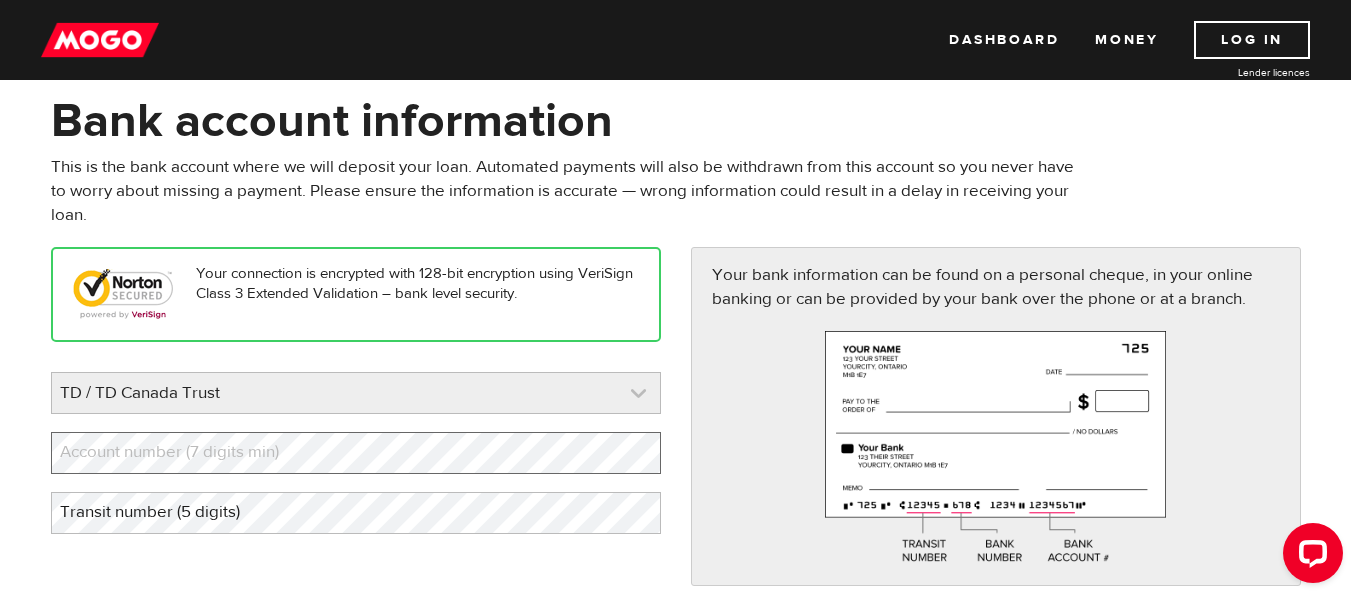 scroll, scrollTop: 94, scrollLeft: 0, axis: vertical 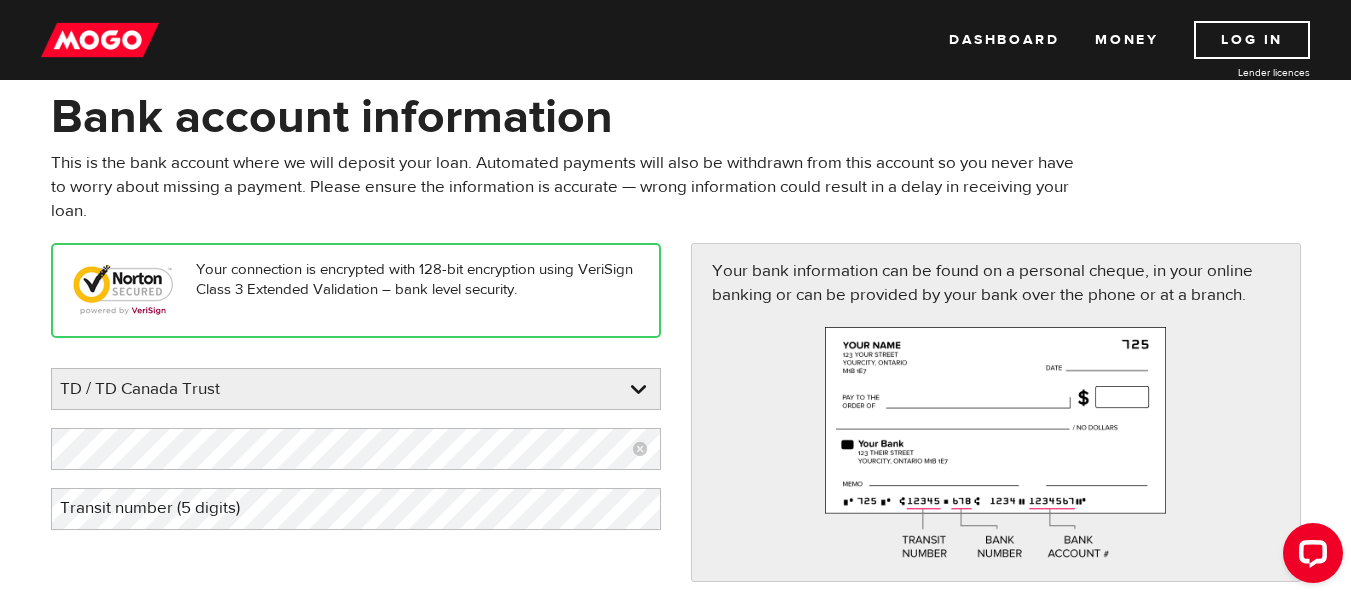 click on "Transit number (5 digits)" at bounding box center (166, 508) 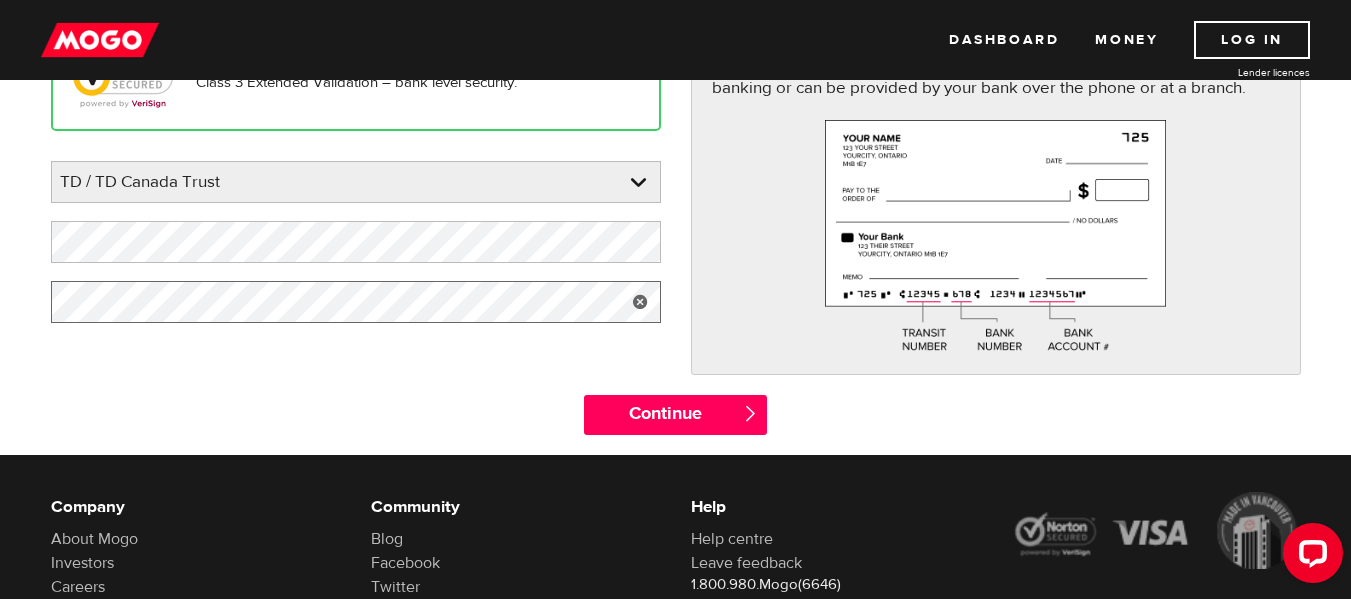 scroll, scrollTop: 310, scrollLeft: 0, axis: vertical 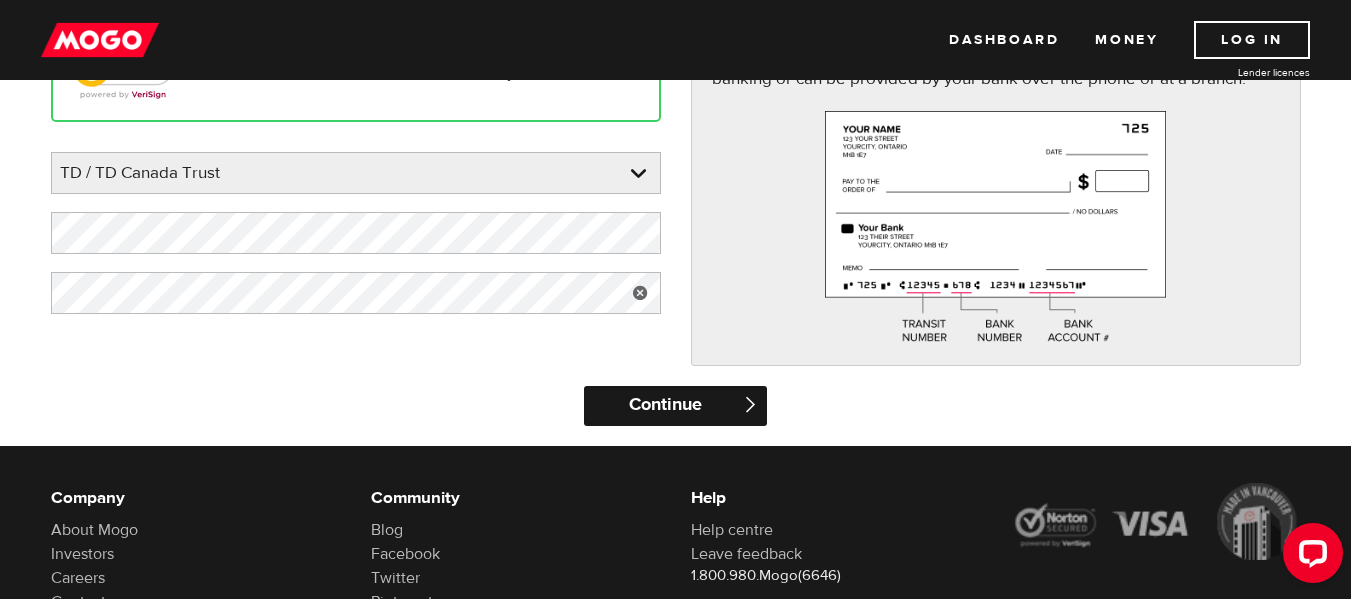 click on "Continue" at bounding box center (675, 406) 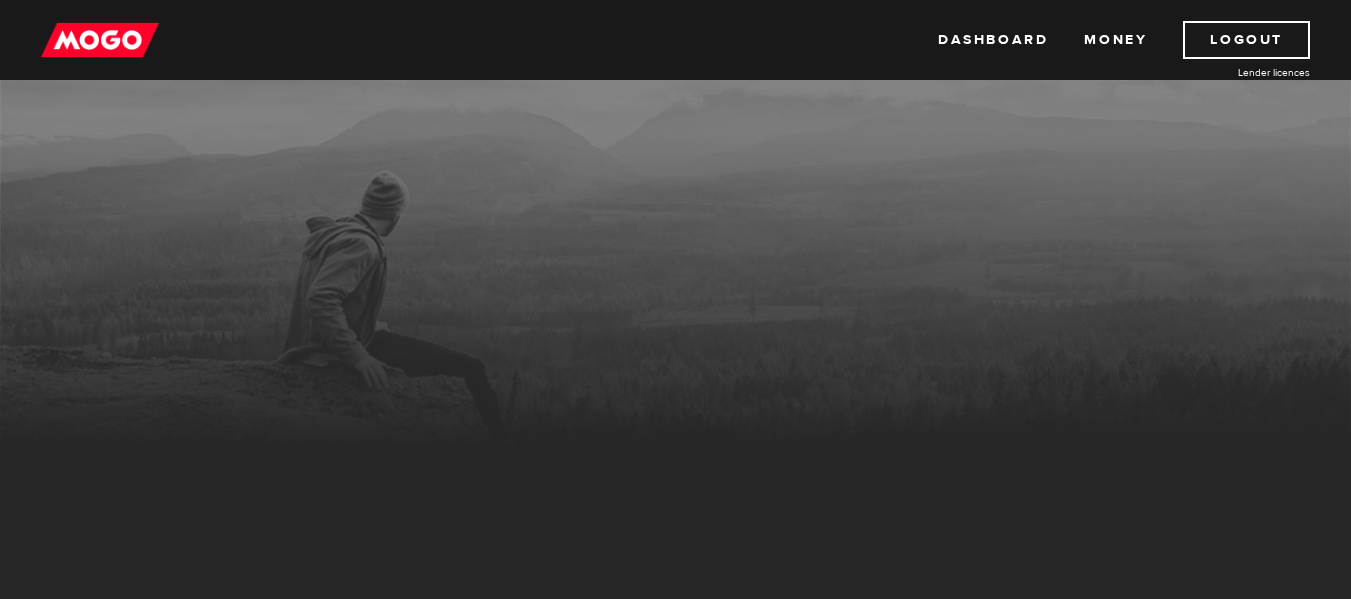 scroll, scrollTop: 0, scrollLeft: 0, axis: both 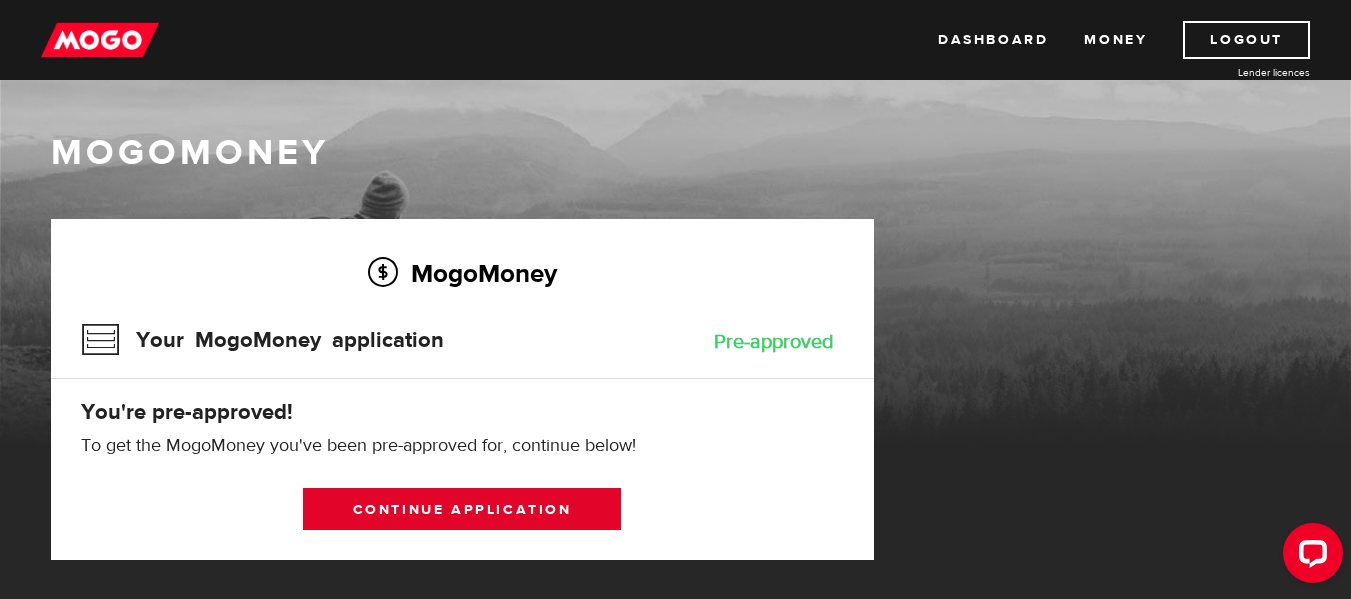 click on "Continue application" at bounding box center (462, 509) 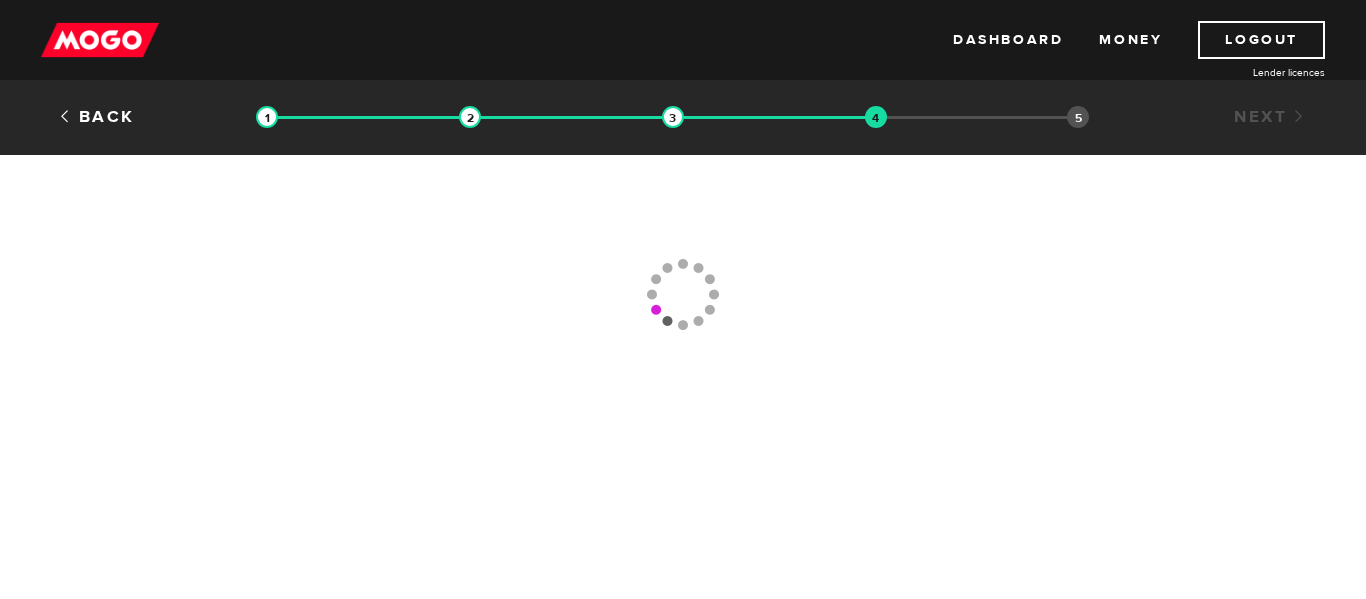 scroll, scrollTop: 0, scrollLeft: 0, axis: both 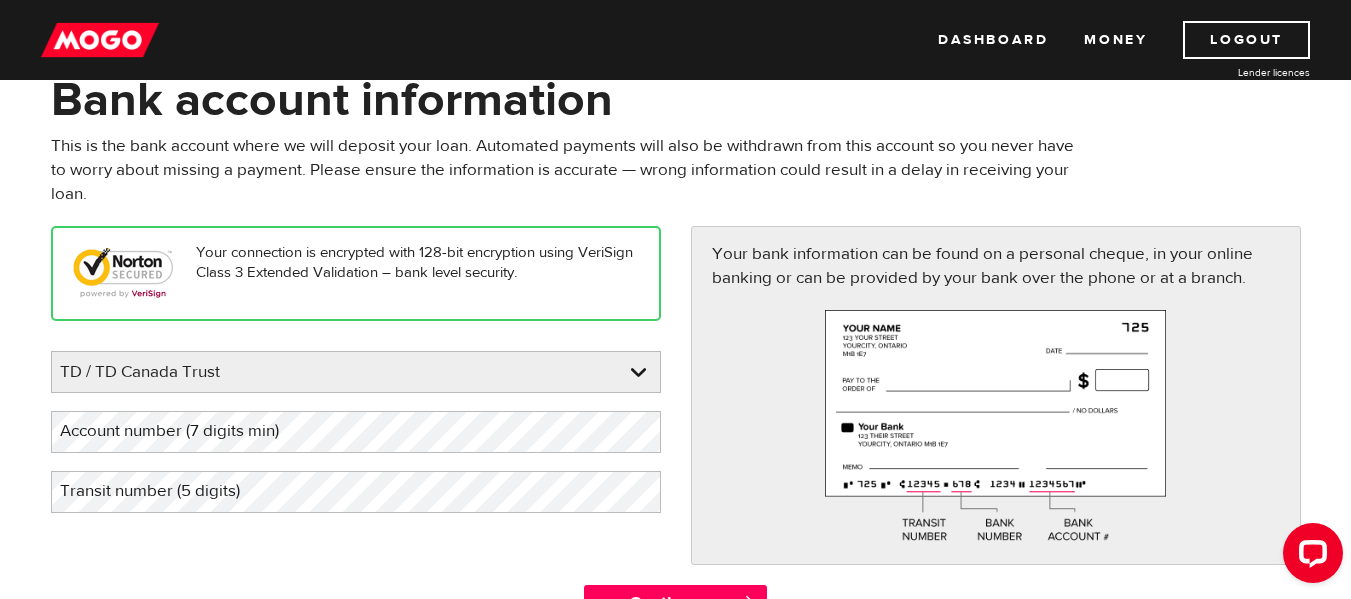 click on "Account number (7 digits min)" at bounding box center (185, 431) 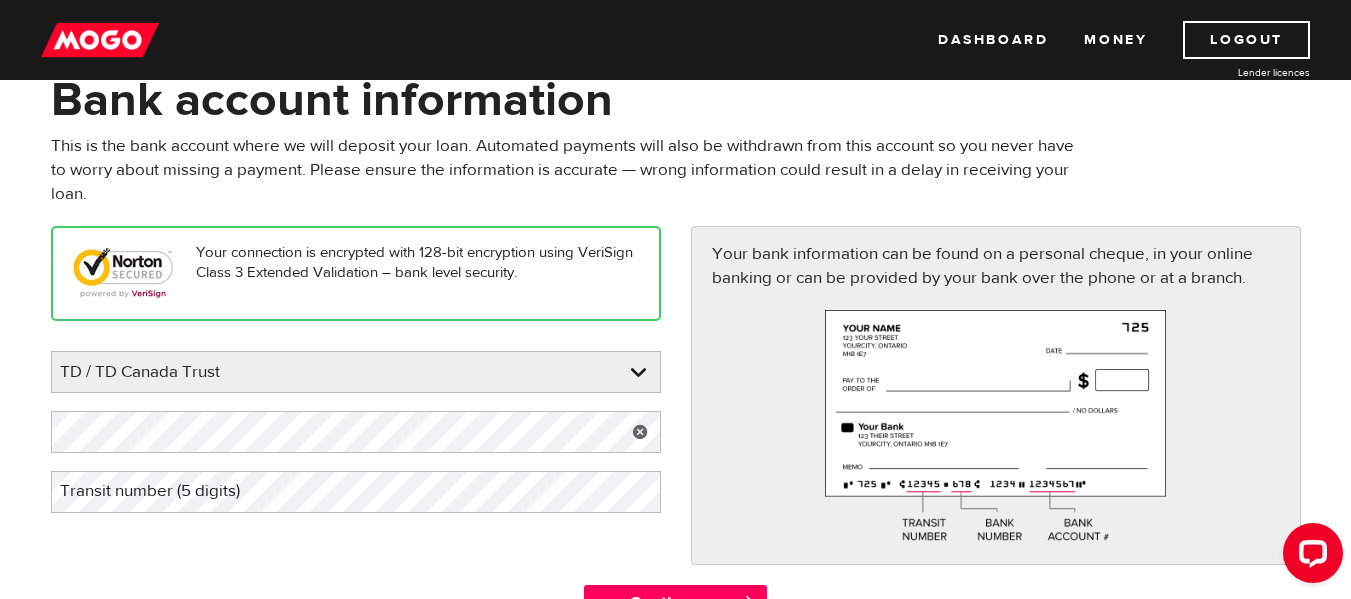click on "Transit number (5 digits)" at bounding box center [166, 491] 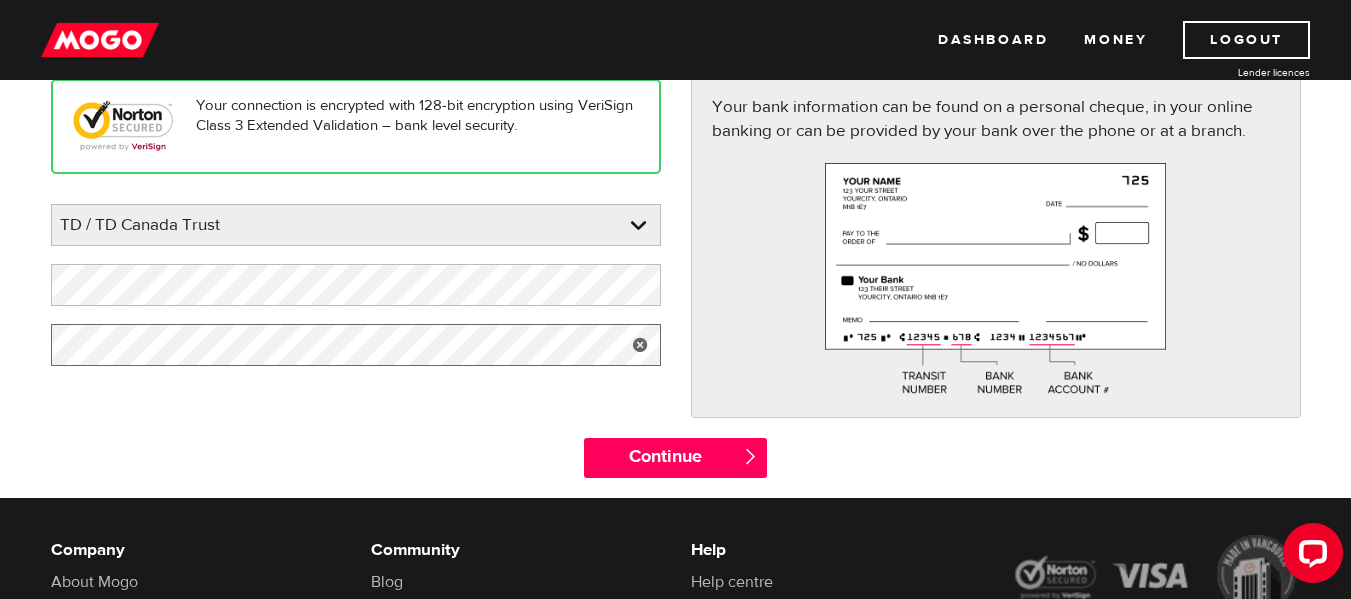 scroll, scrollTop: 263, scrollLeft: 0, axis: vertical 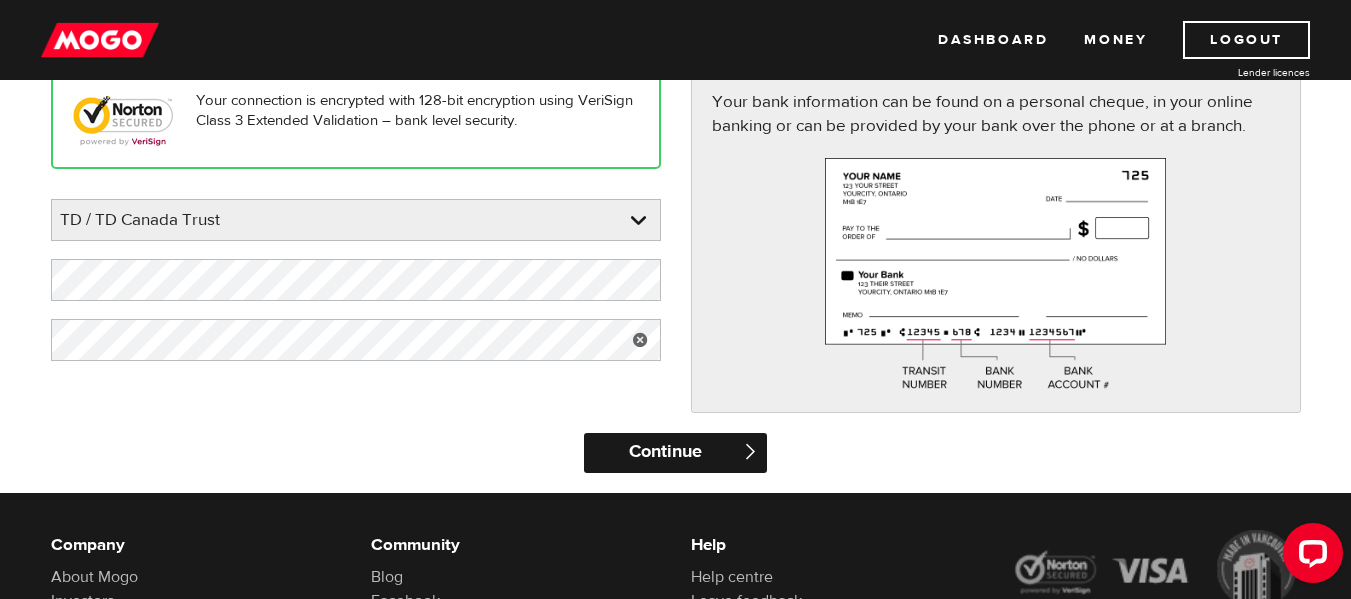 click on "Continue" at bounding box center (675, 453) 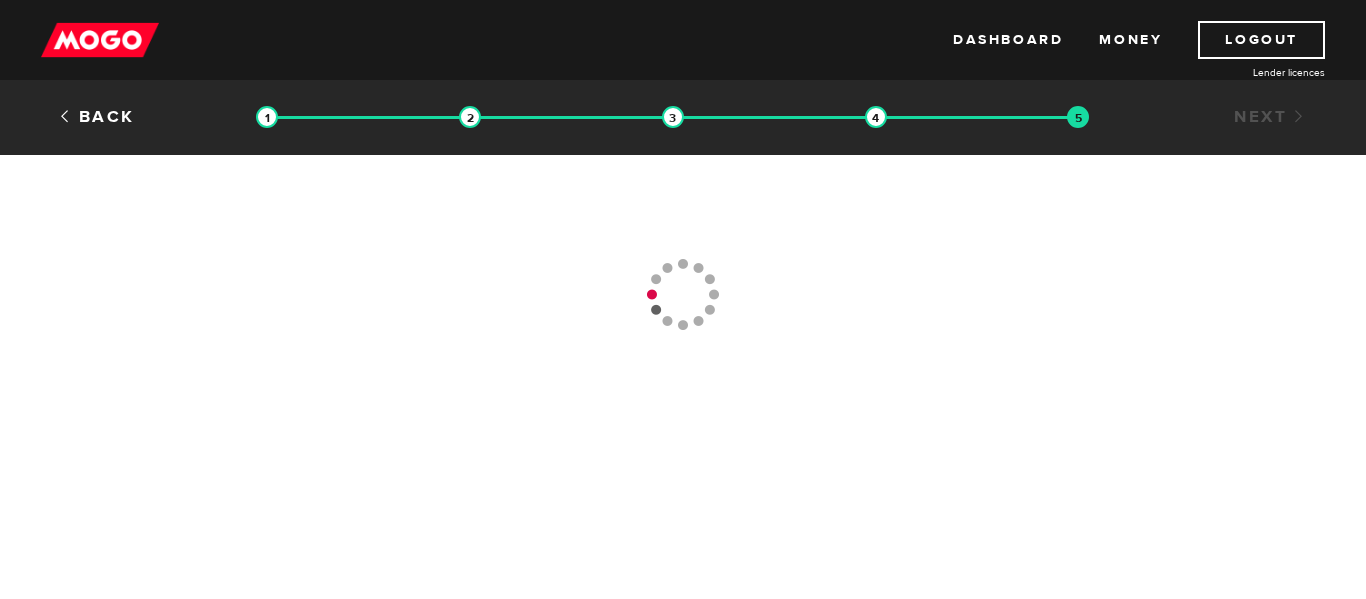 scroll, scrollTop: 0, scrollLeft: 0, axis: both 